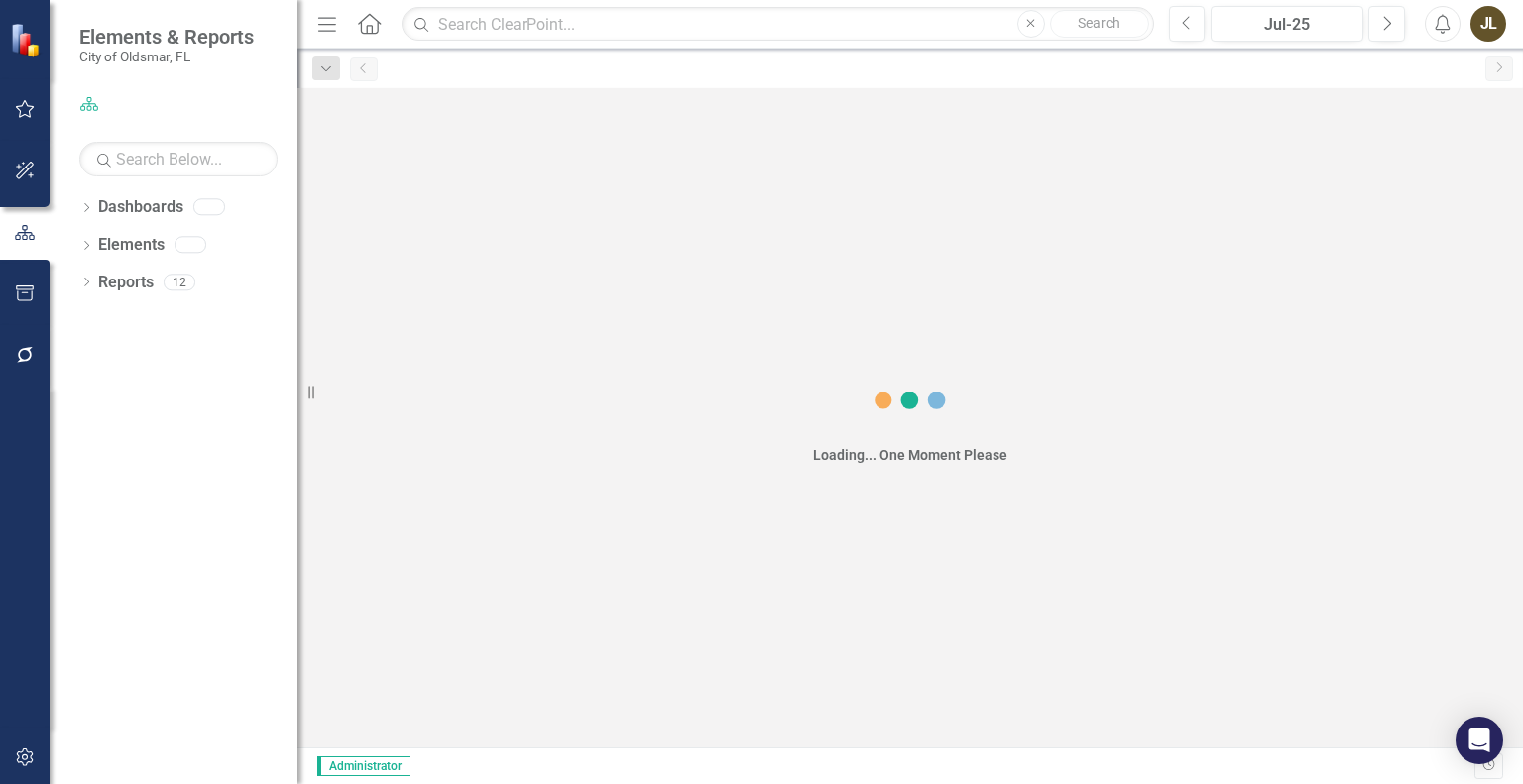 scroll, scrollTop: 0, scrollLeft: 0, axis: both 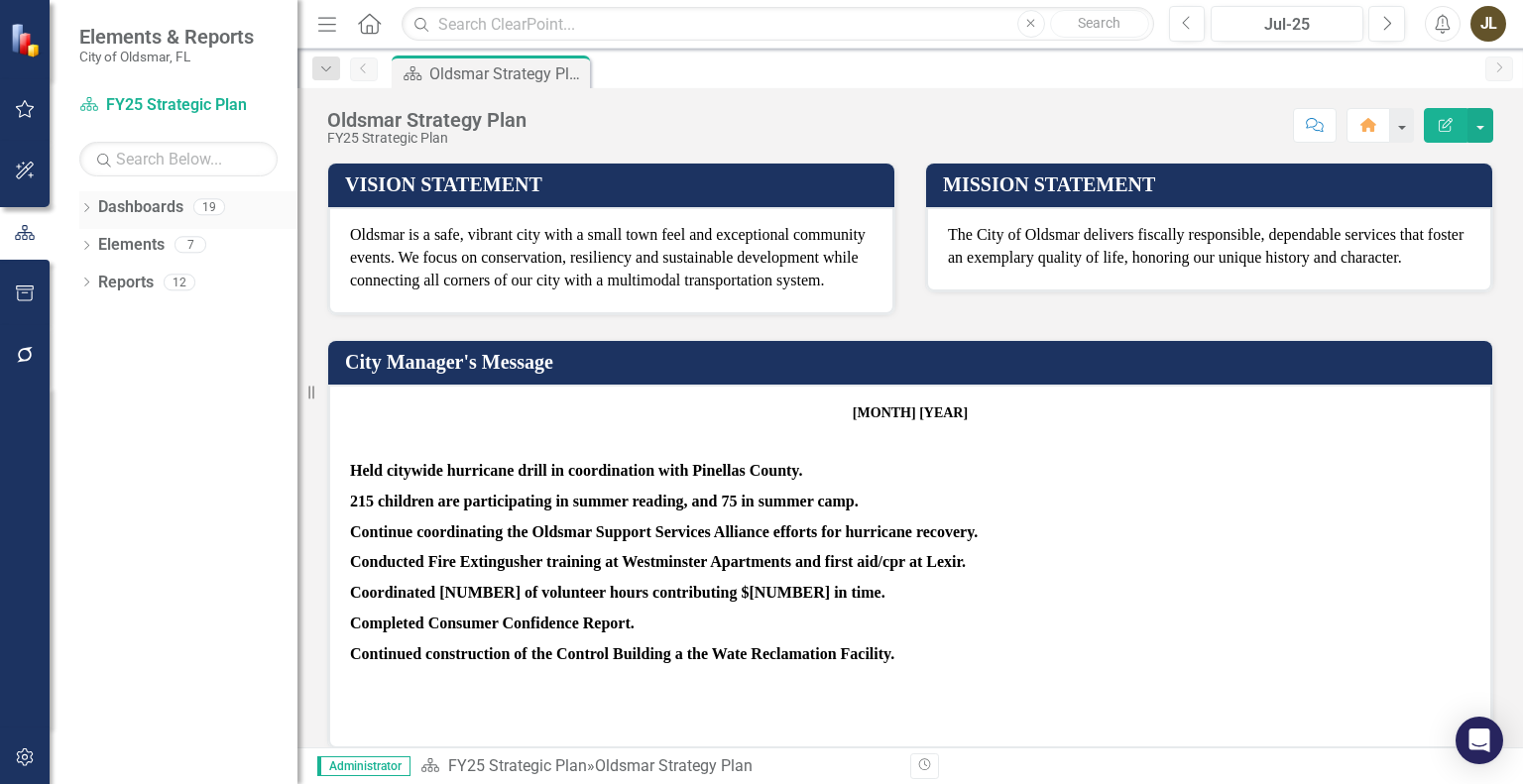 click 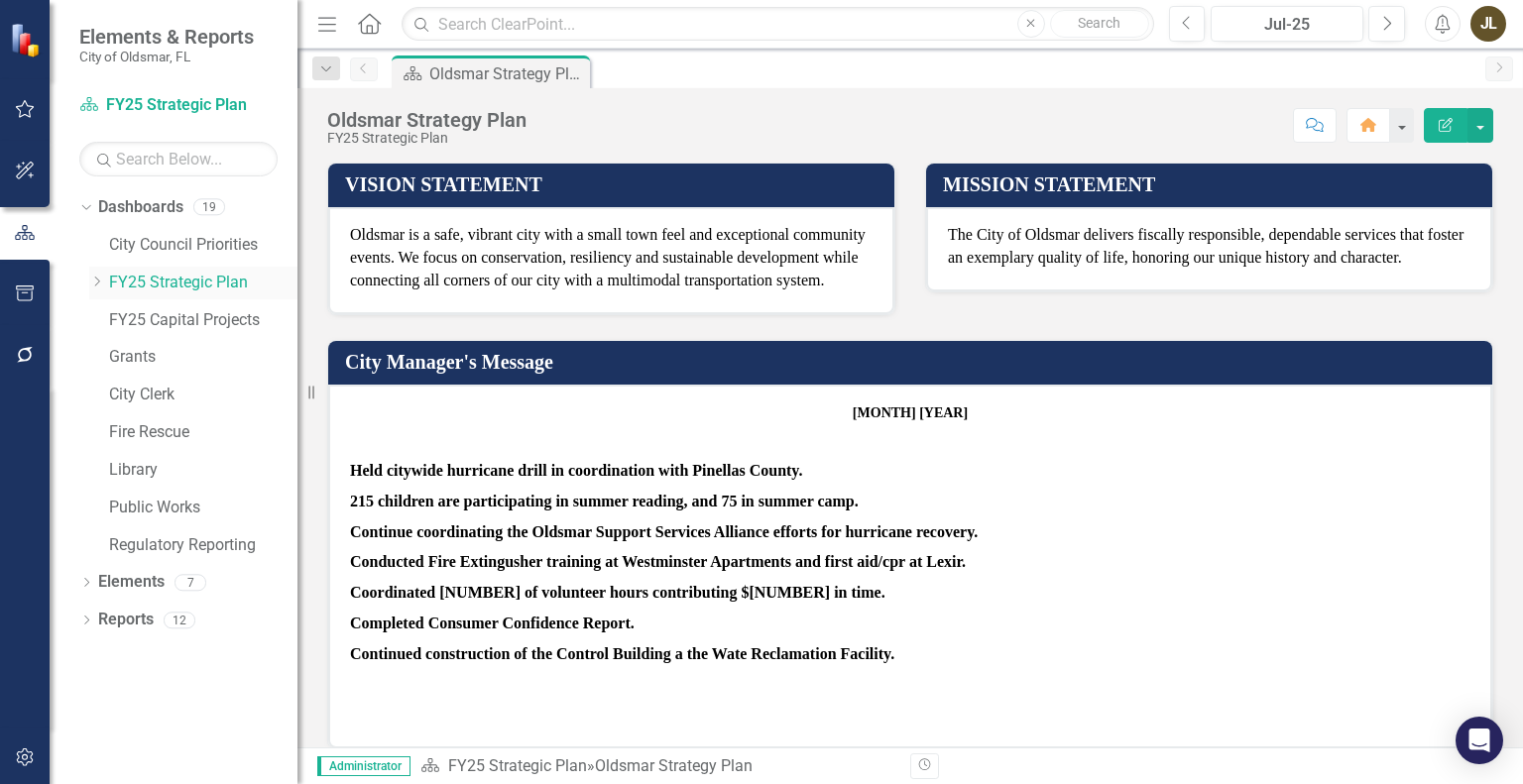 click on "Dropdown" 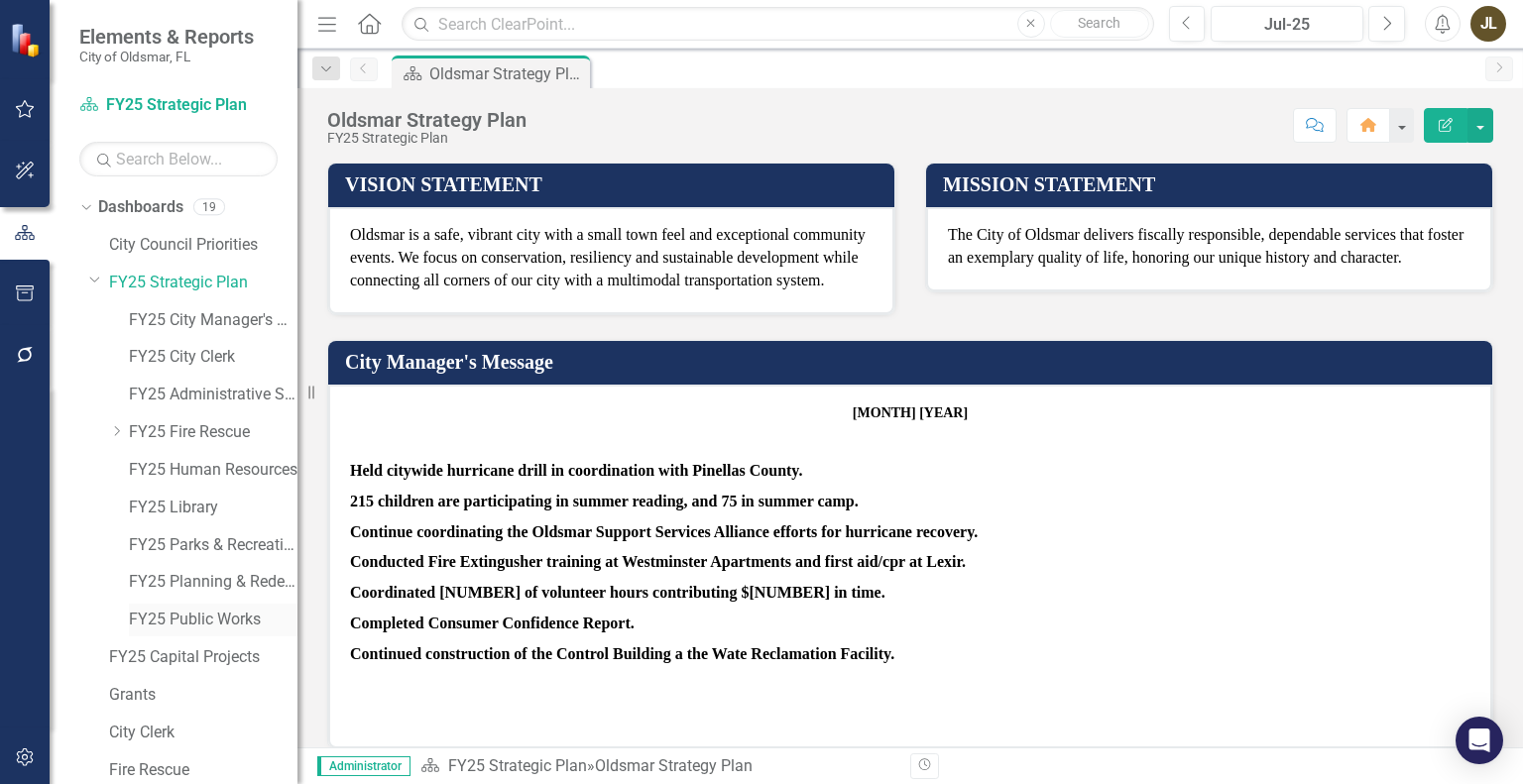 click on "FY25 Public Works" at bounding box center (213, 619) 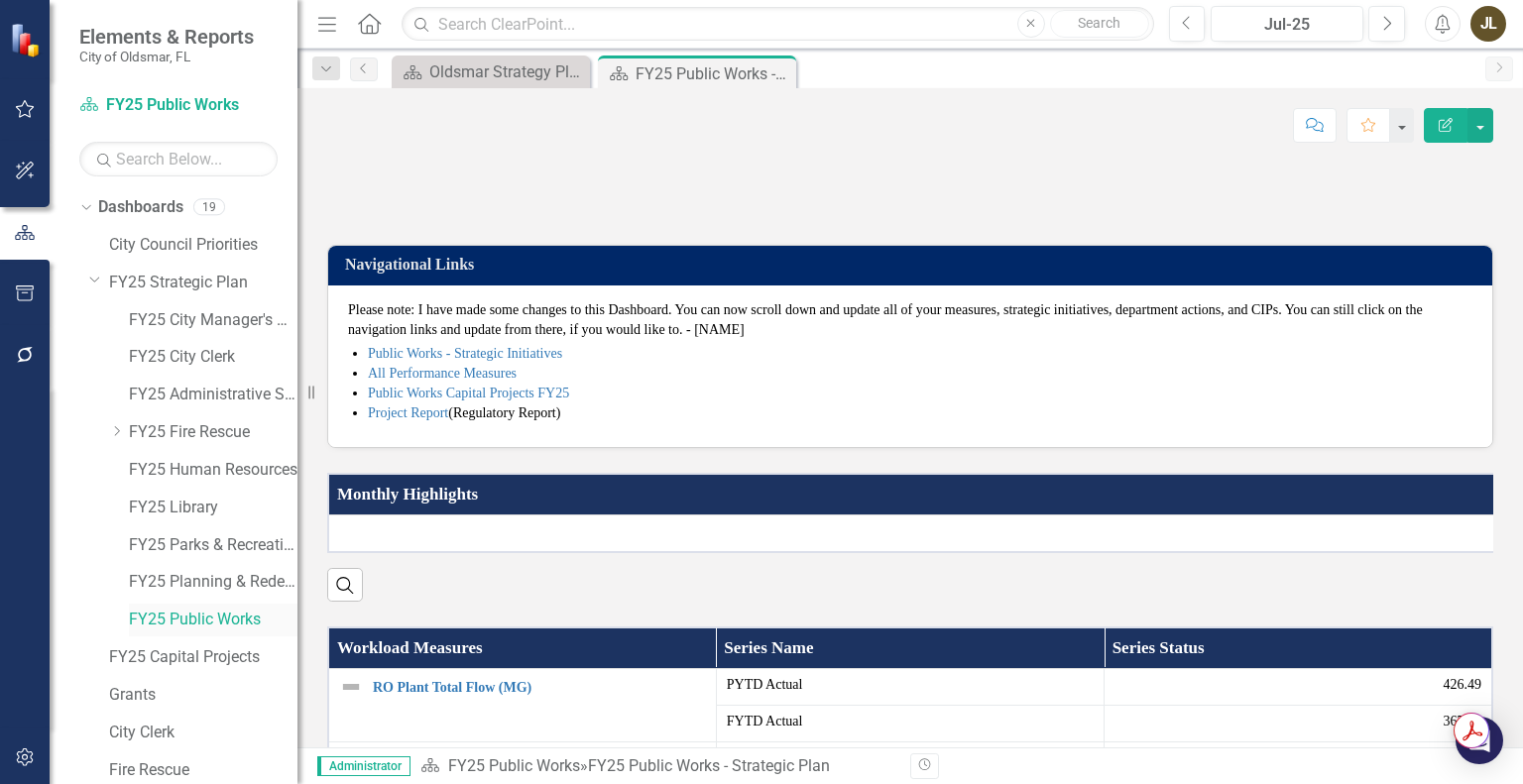 scroll, scrollTop: 194, scrollLeft: 0, axis: vertical 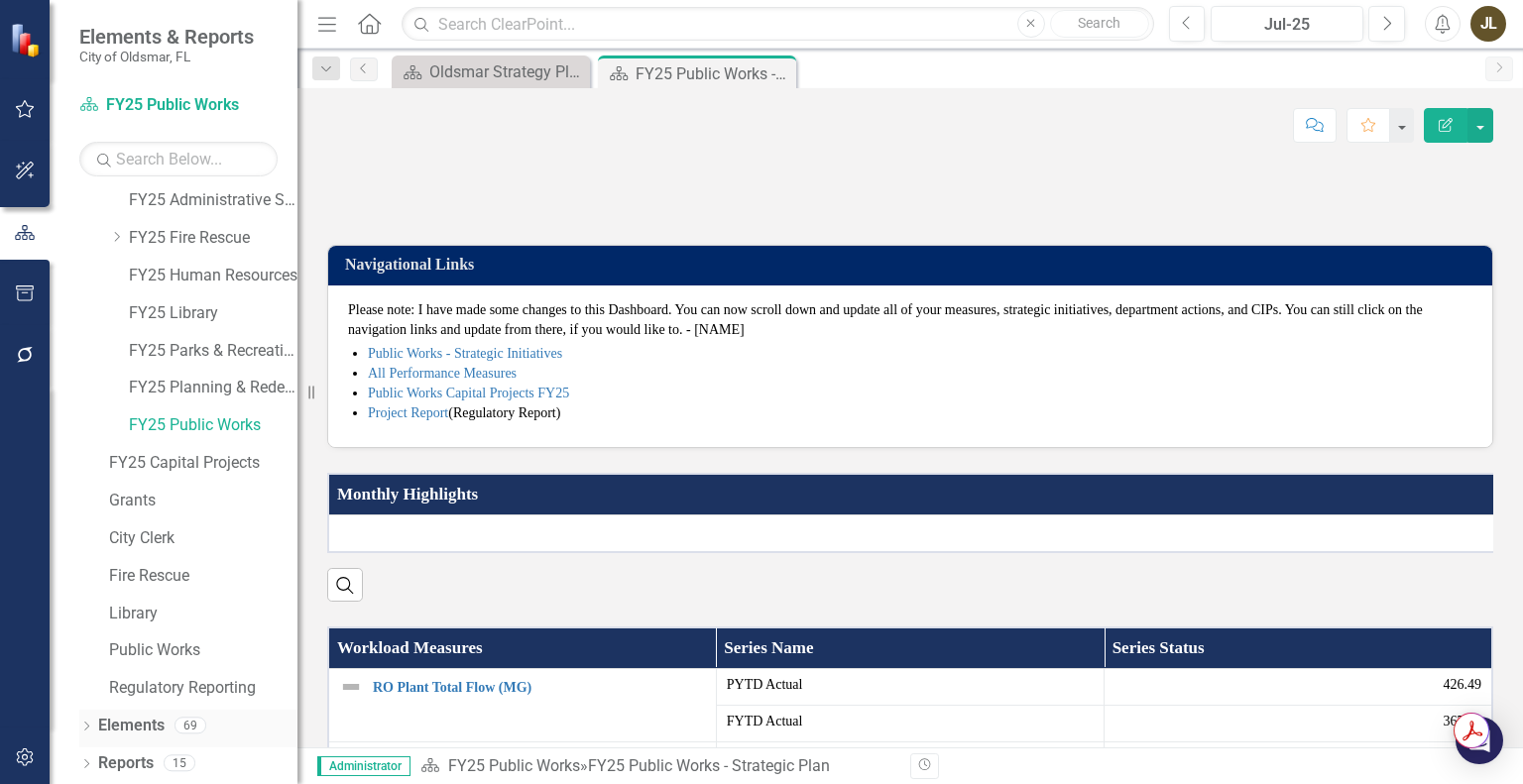 click on "Dropdown" 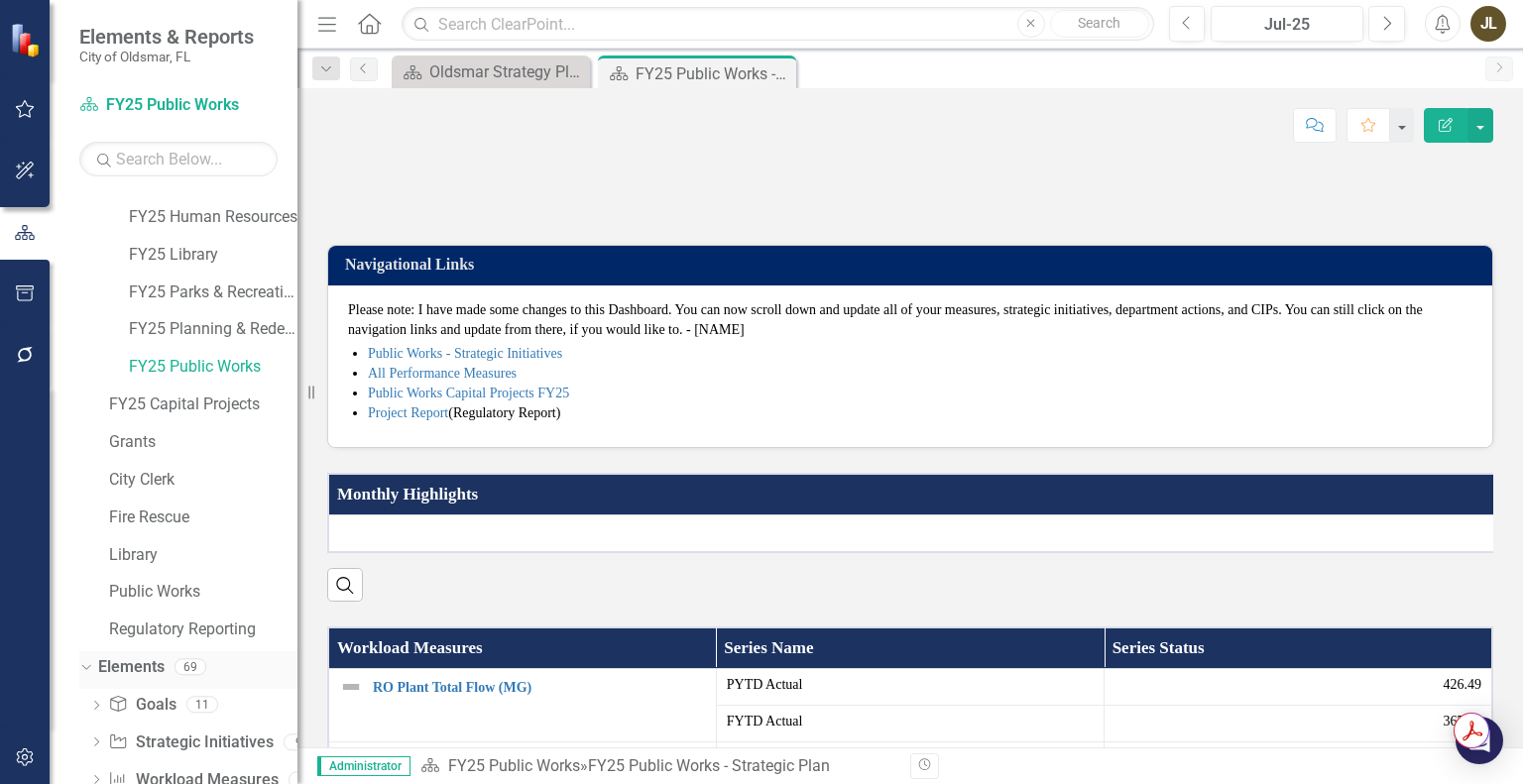 scroll, scrollTop: 306, scrollLeft: 0, axis: vertical 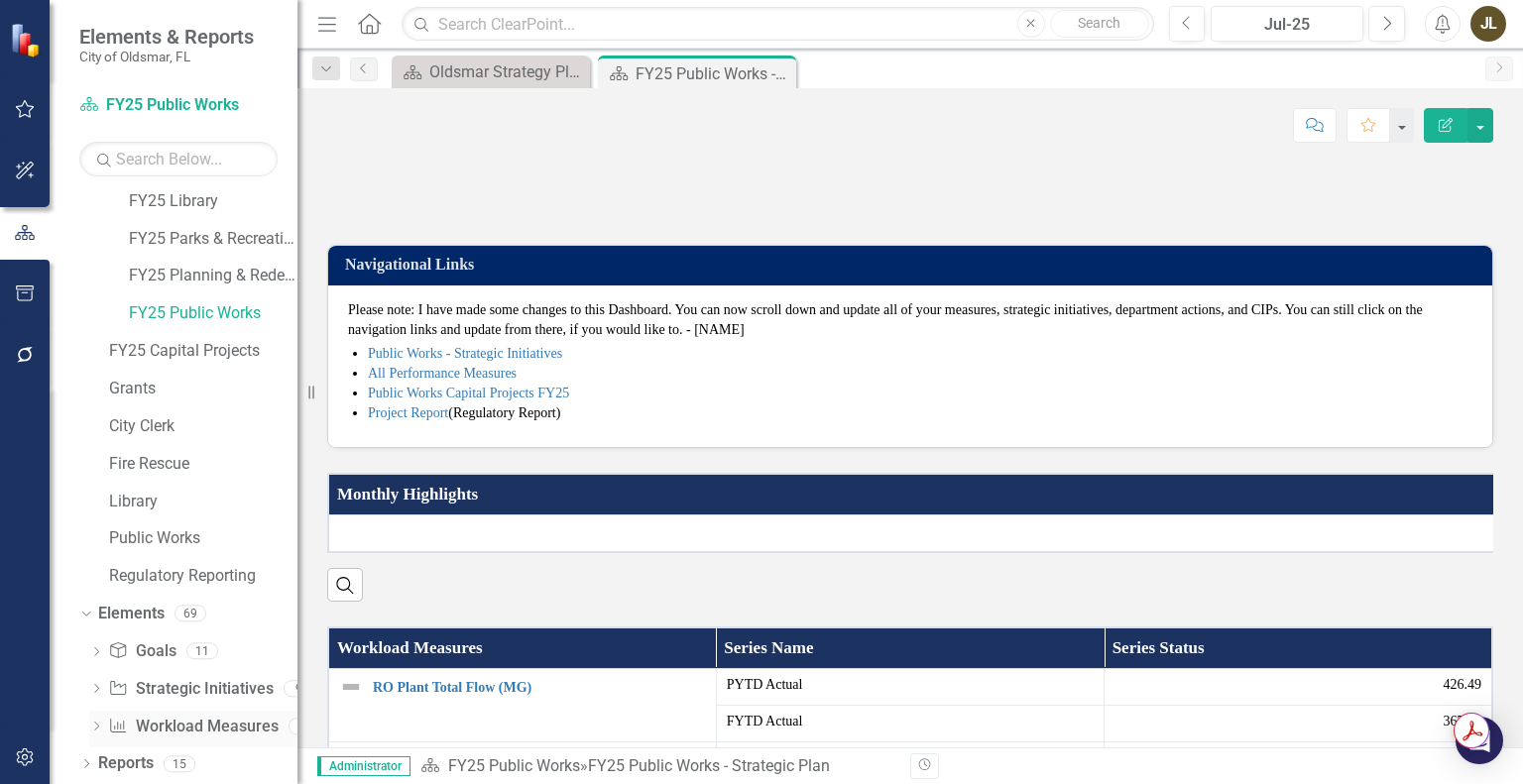 click on "Workload Measures Workload Measures" at bounding box center [192, 727] 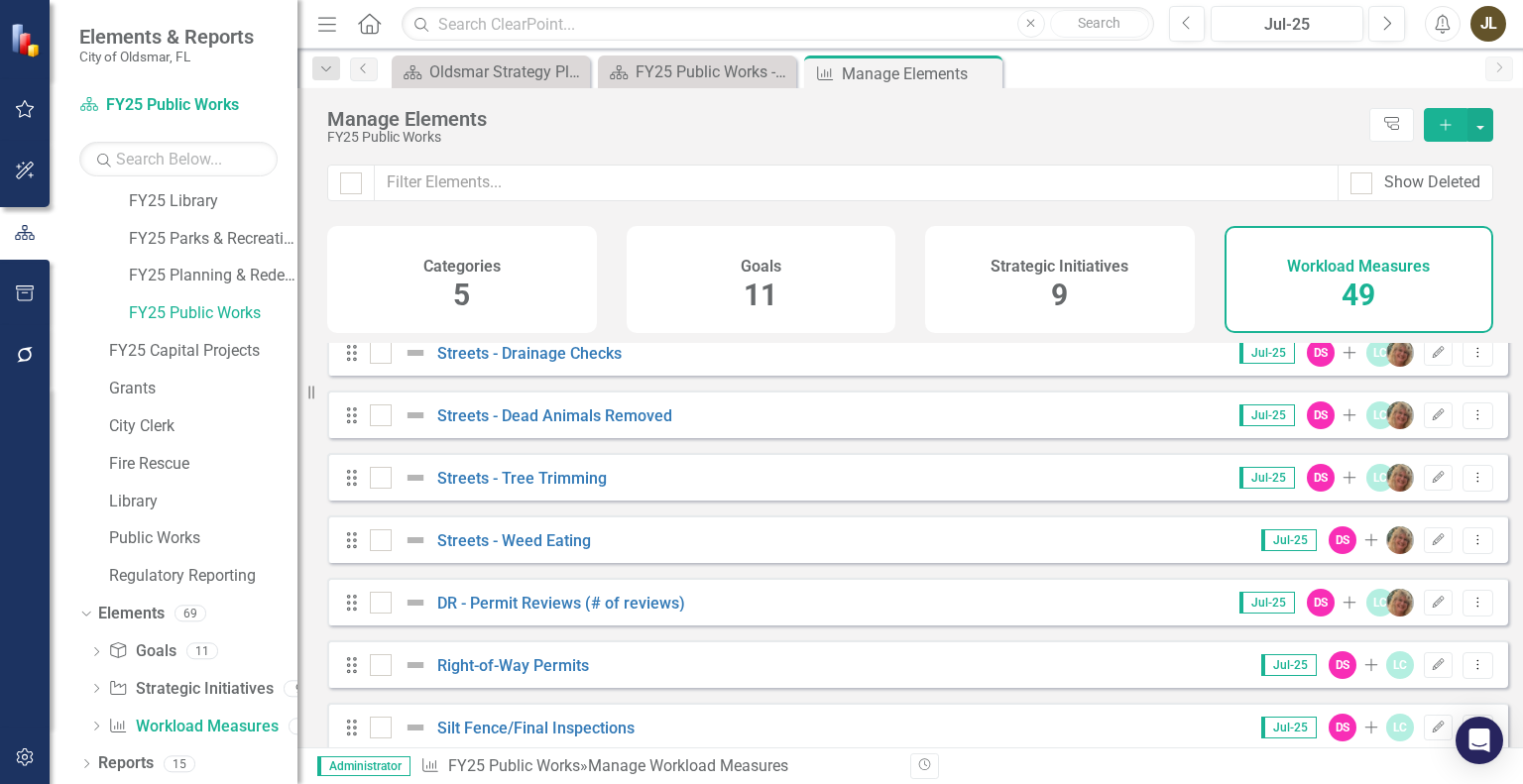 scroll, scrollTop: 2668, scrollLeft: 0, axis: vertical 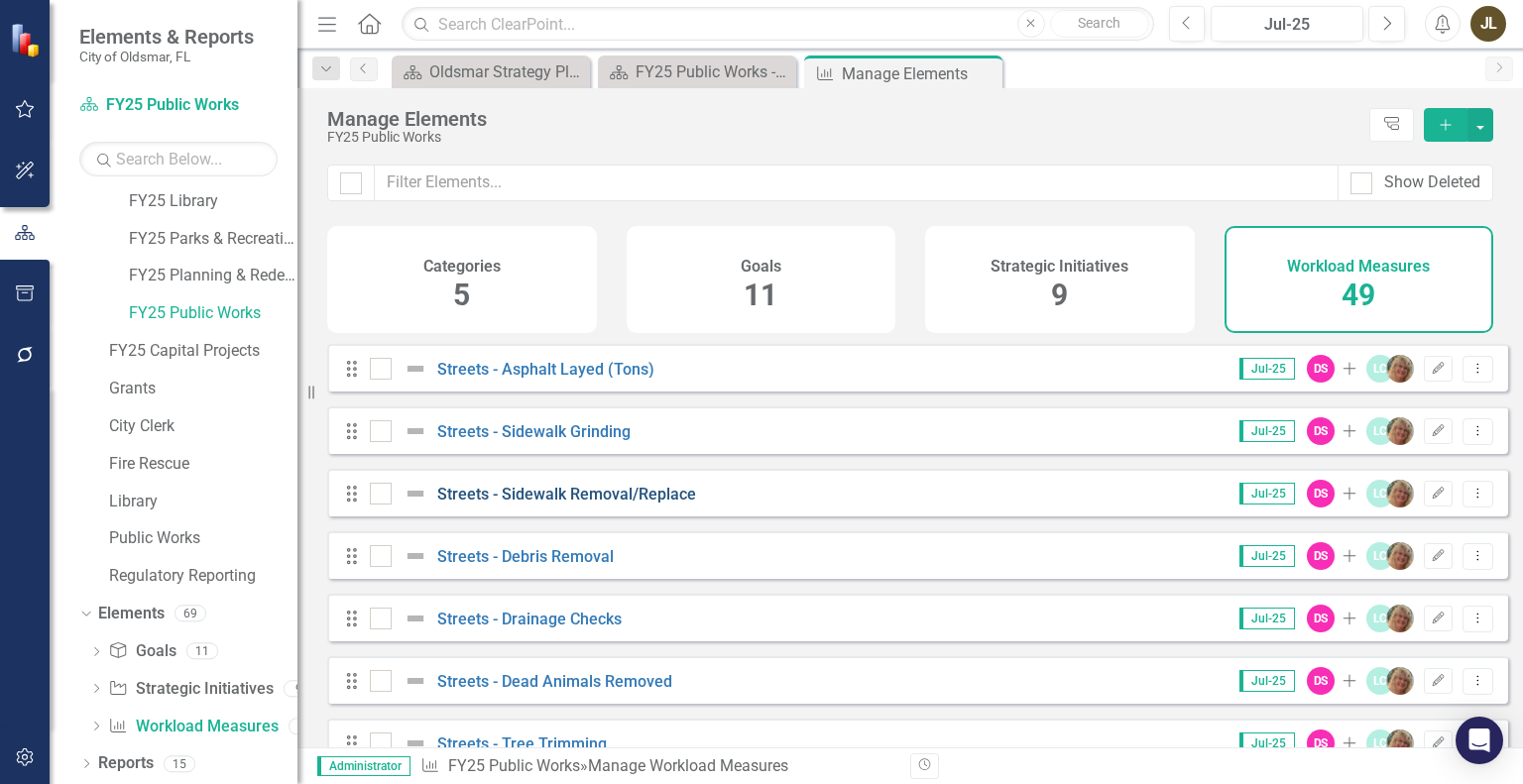 click on "Streets - Sidewalk Removal/Replace" at bounding box center (566, 494) 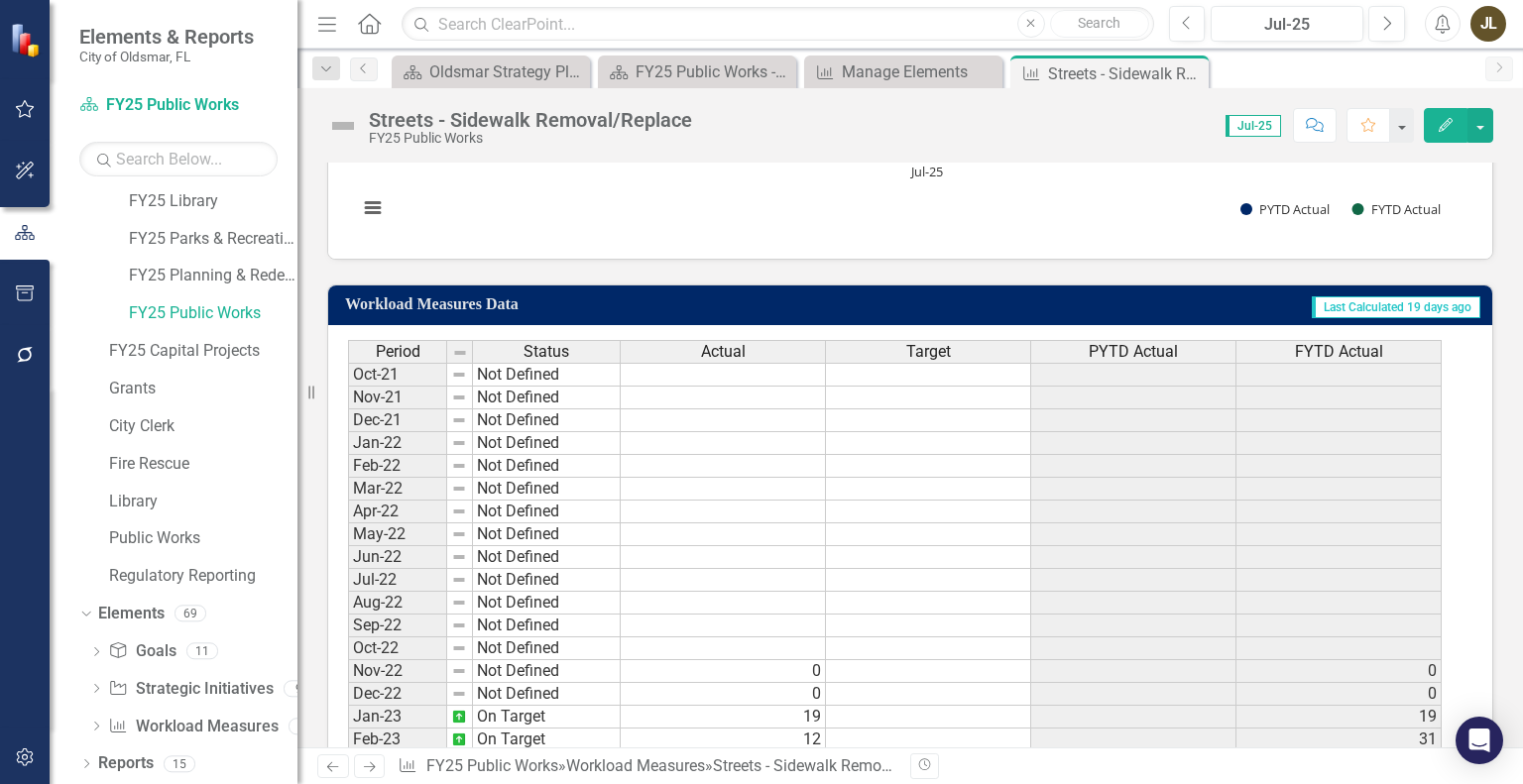 scroll, scrollTop: 1085, scrollLeft: 0, axis: vertical 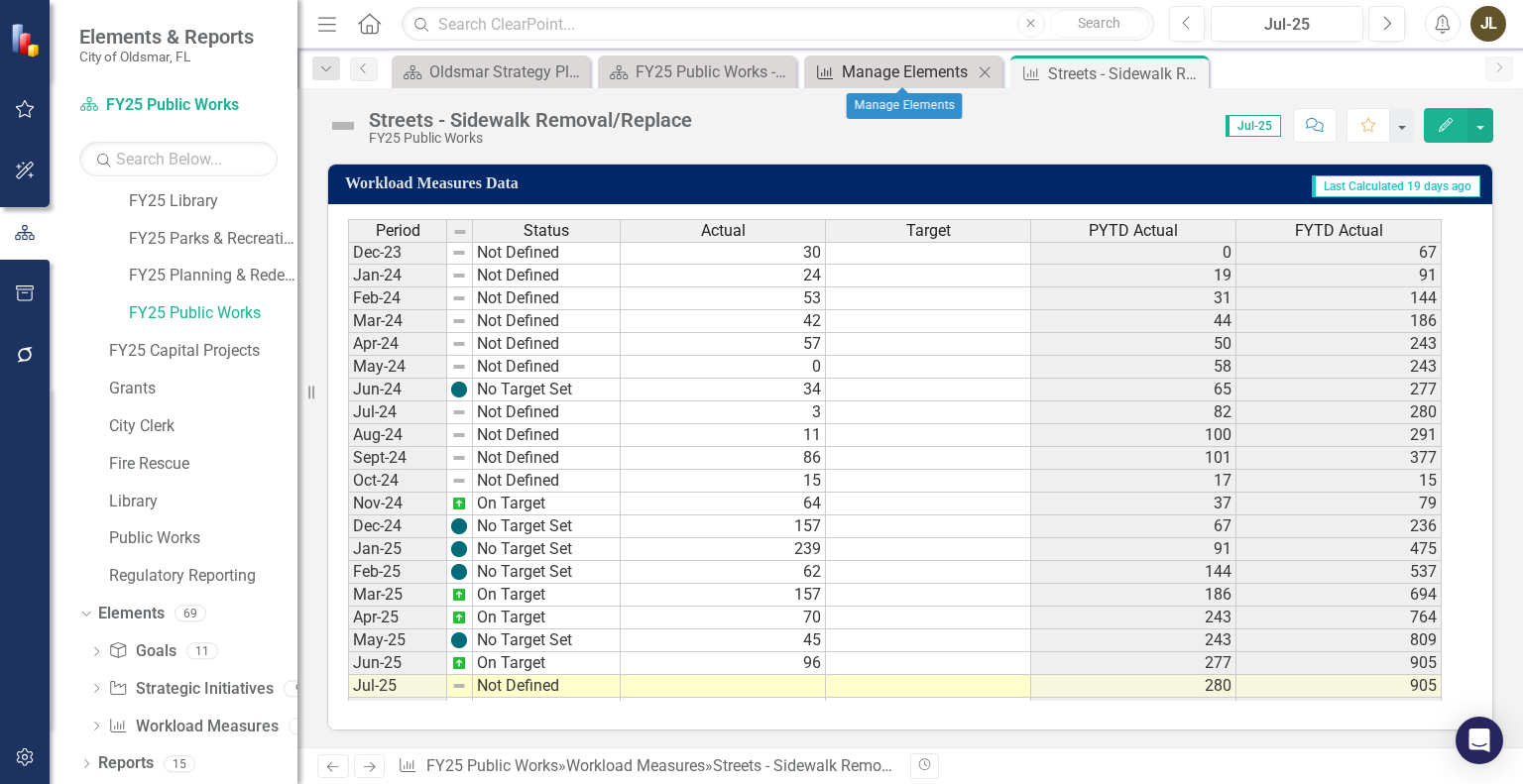 click on "Manage Elements" at bounding box center [907, 71] 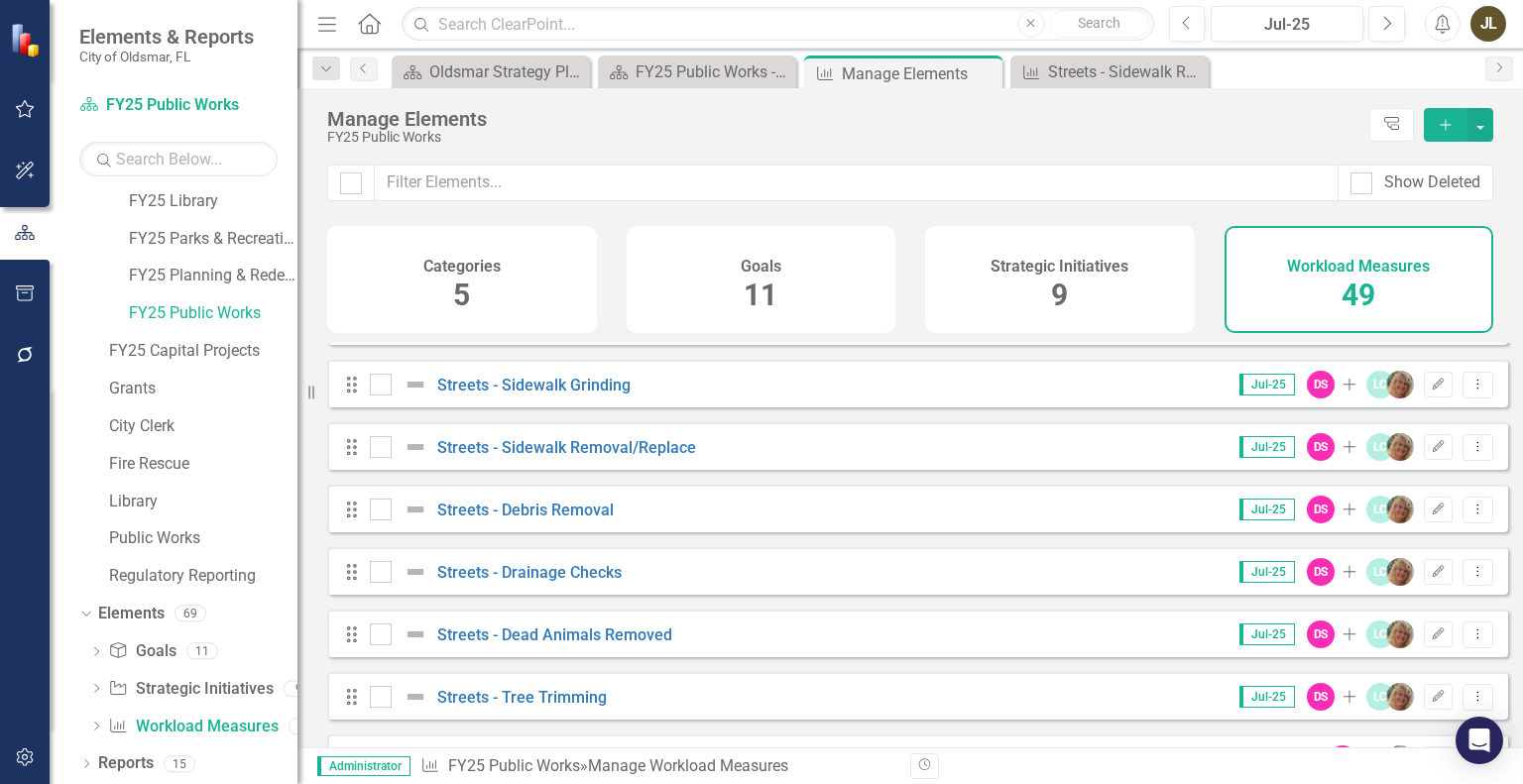 scroll, scrollTop: 2371, scrollLeft: 0, axis: vertical 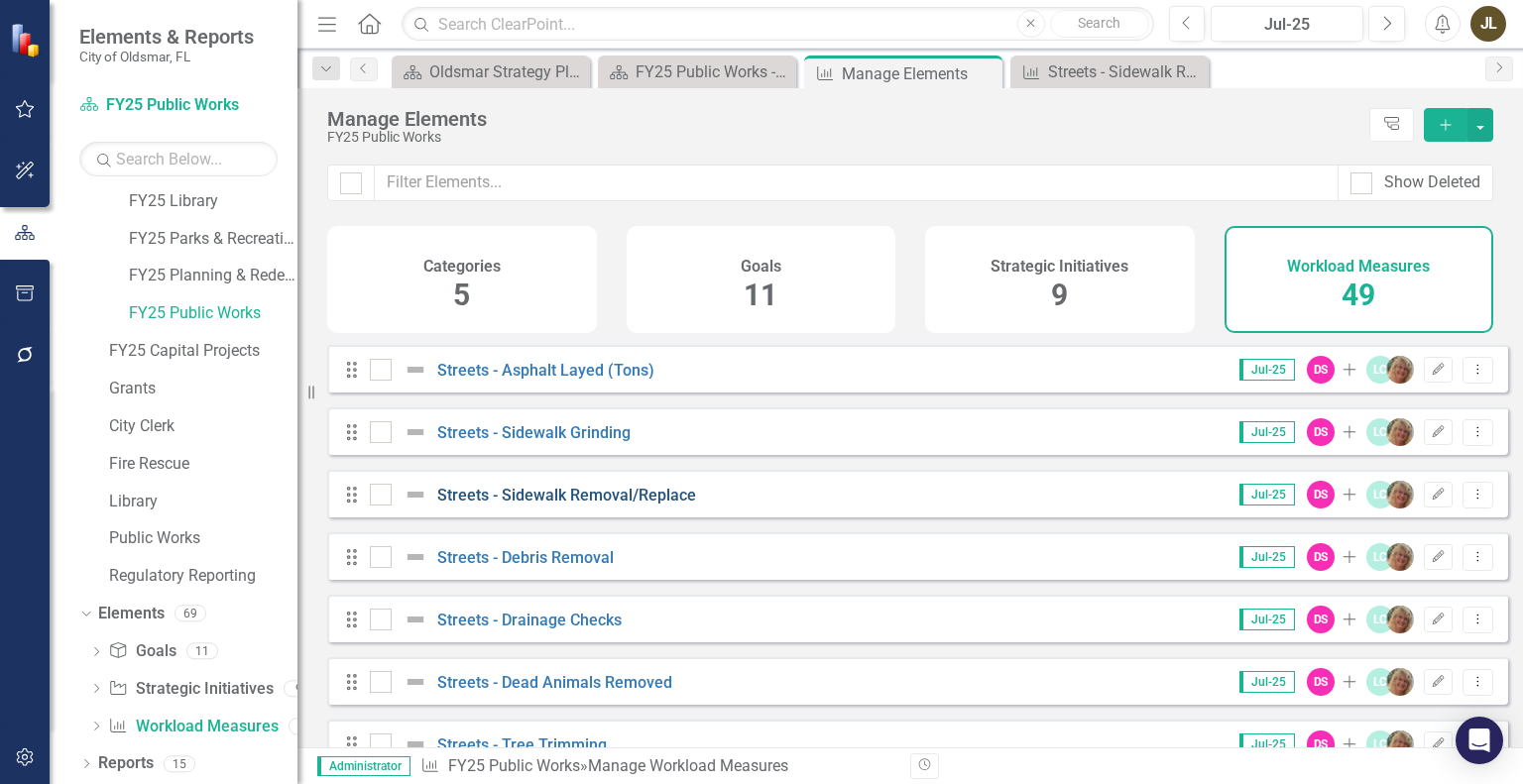 click on "Streets - Sidewalk Removal/Replace" at bounding box center [566, 495] 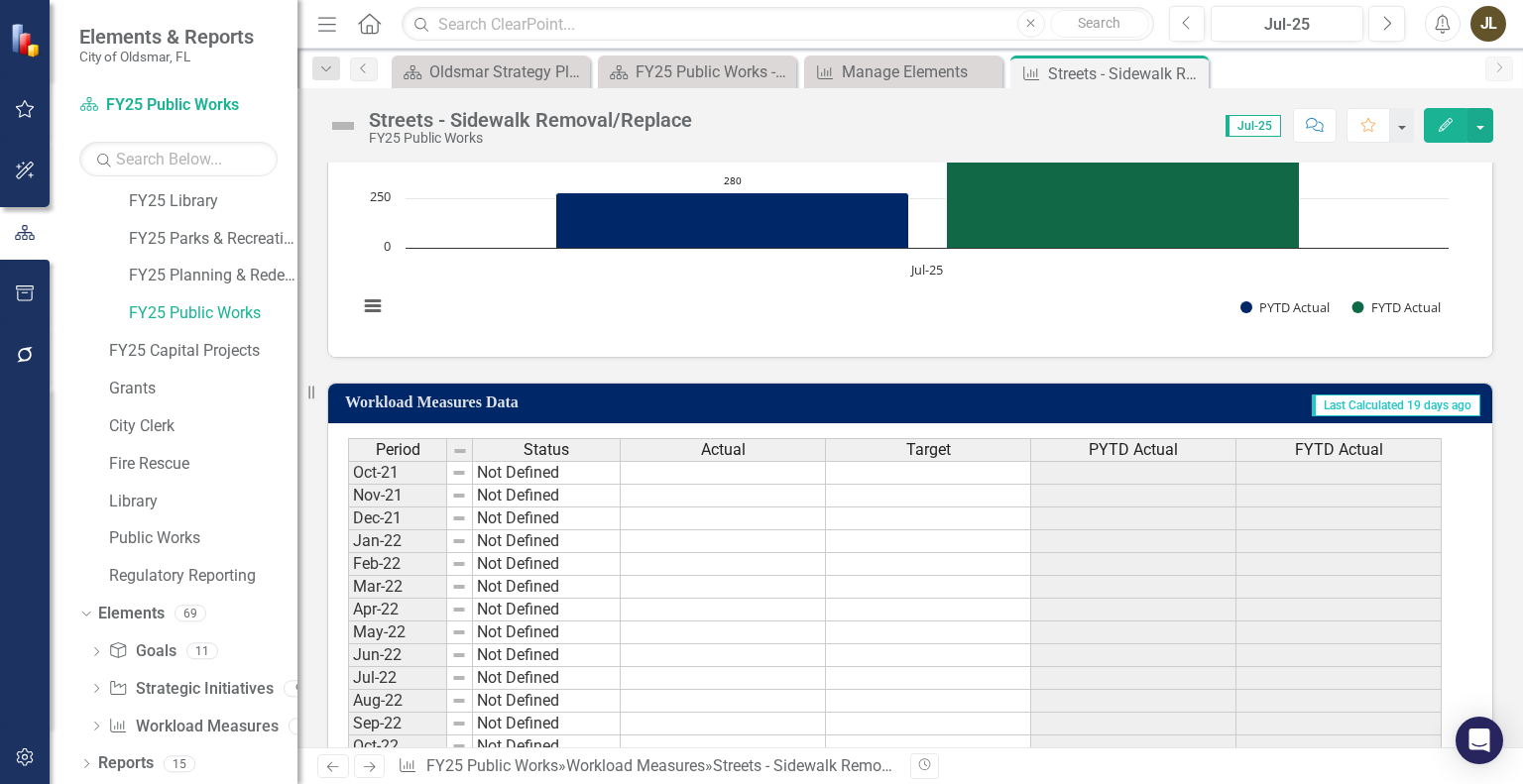 scroll, scrollTop: 892, scrollLeft: 0, axis: vertical 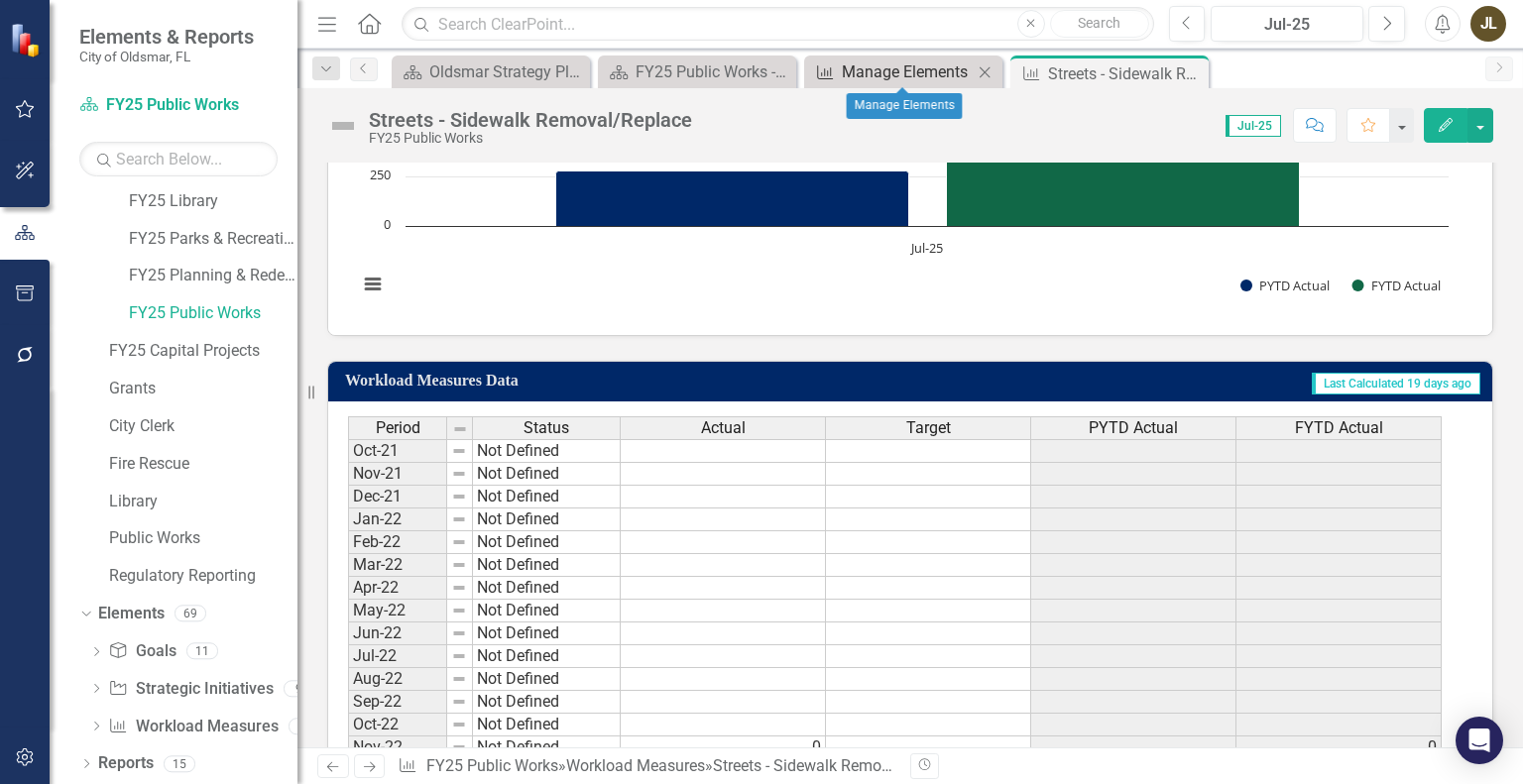 click on "Manage Elements" at bounding box center (907, 71) 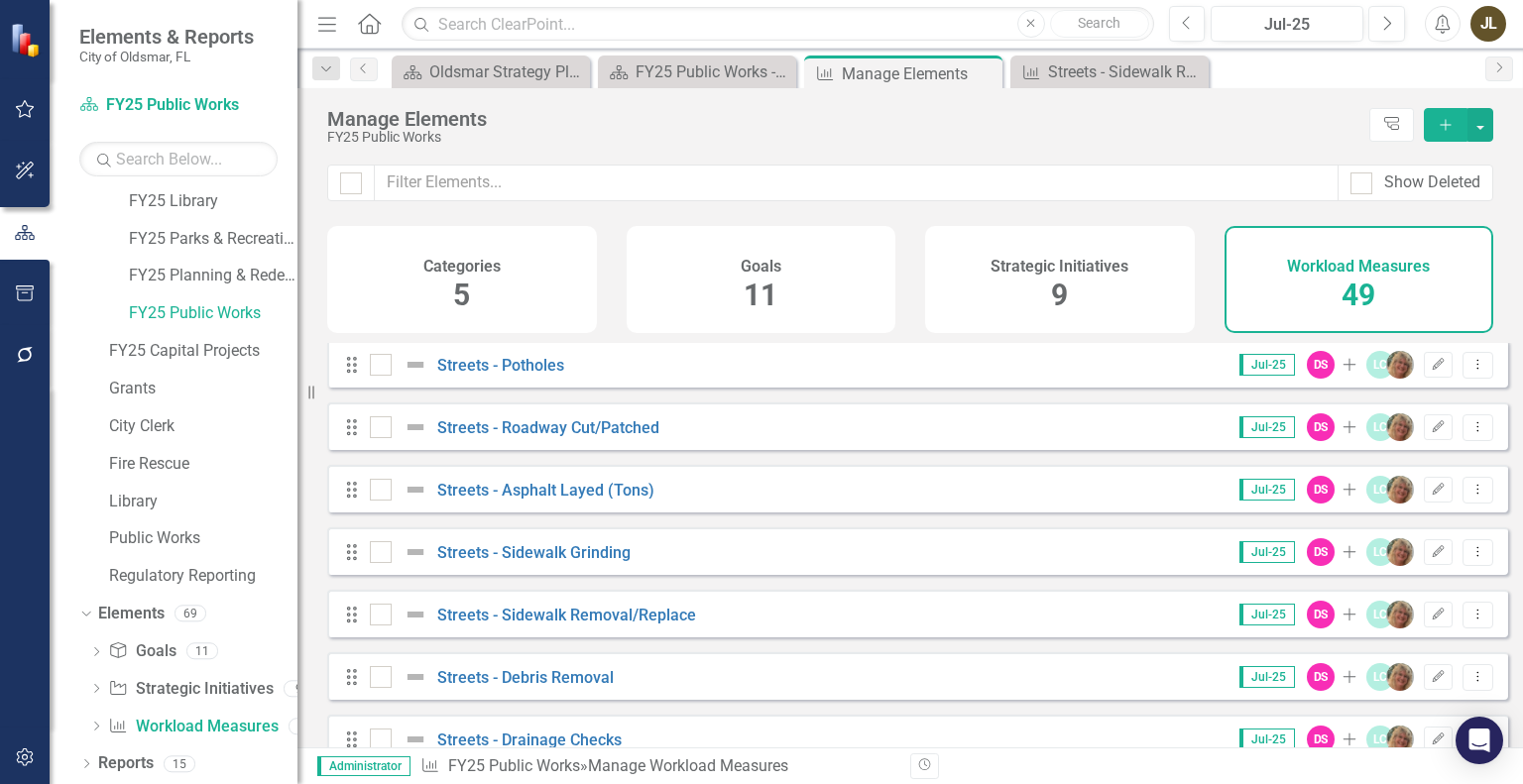 scroll, scrollTop: 2280, scrollLeft: 0, axis: vertical 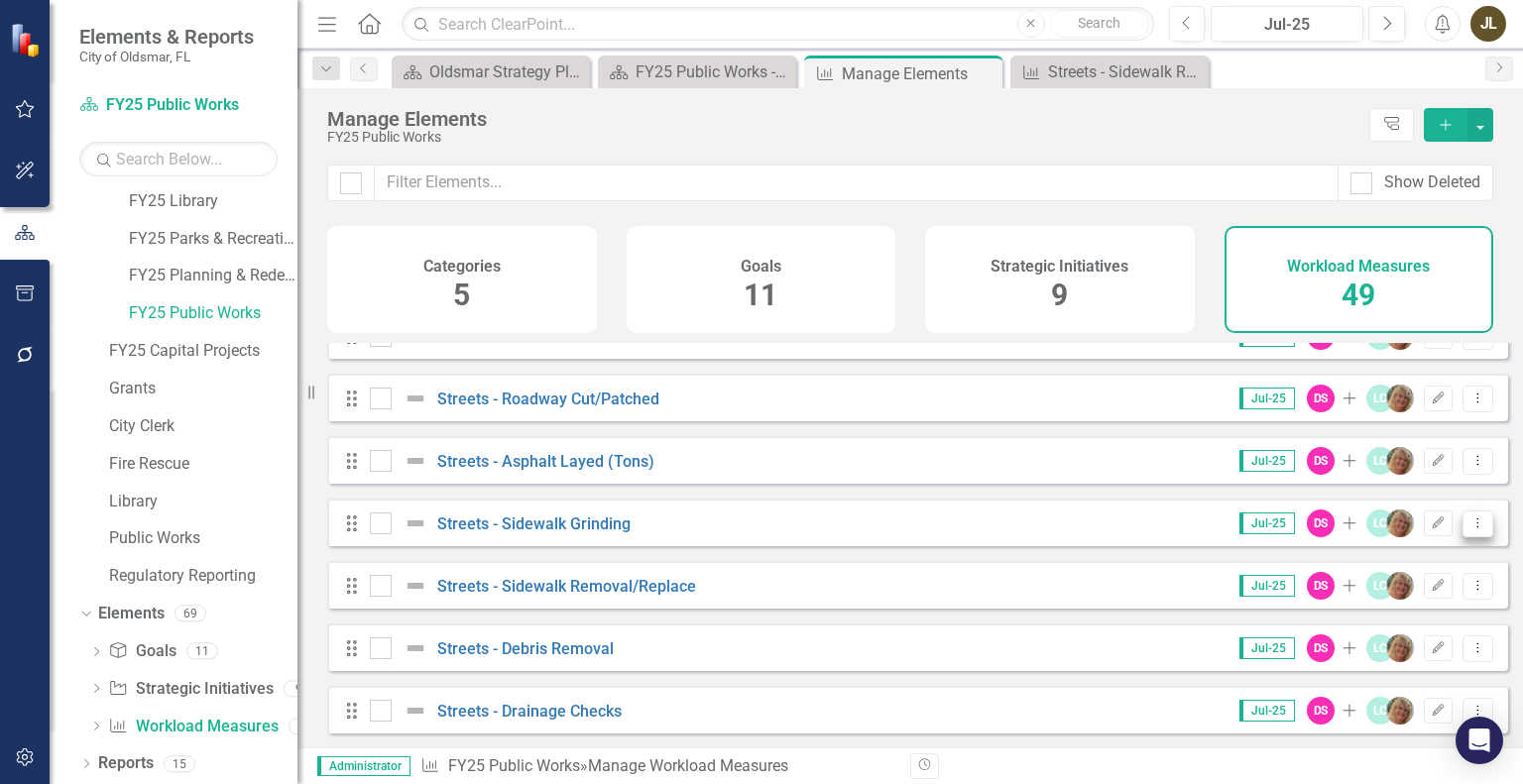 click on "Dropdown Menu" 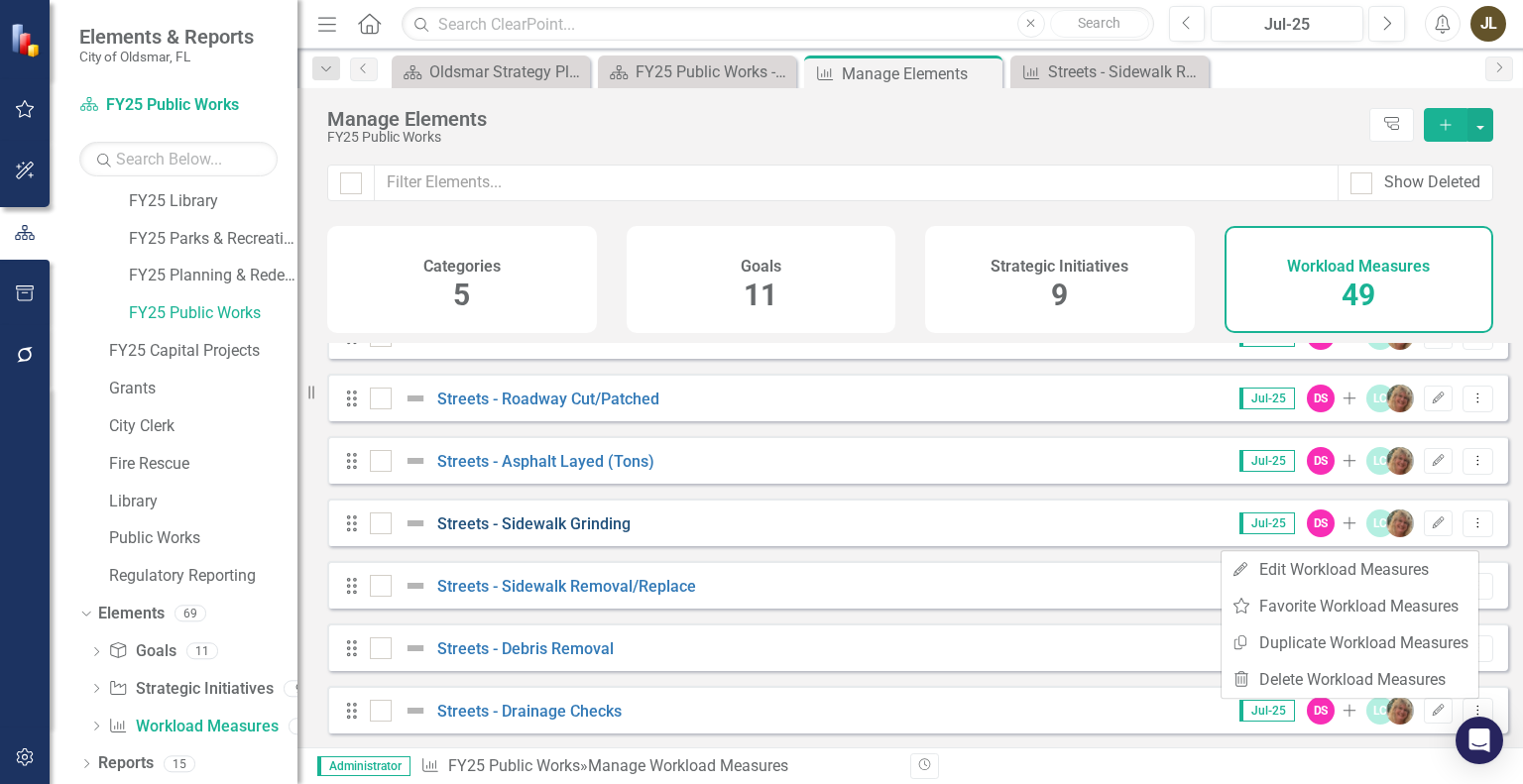 click on "Streets - Sidewalk Grinding" at bounding box center [533, 523] 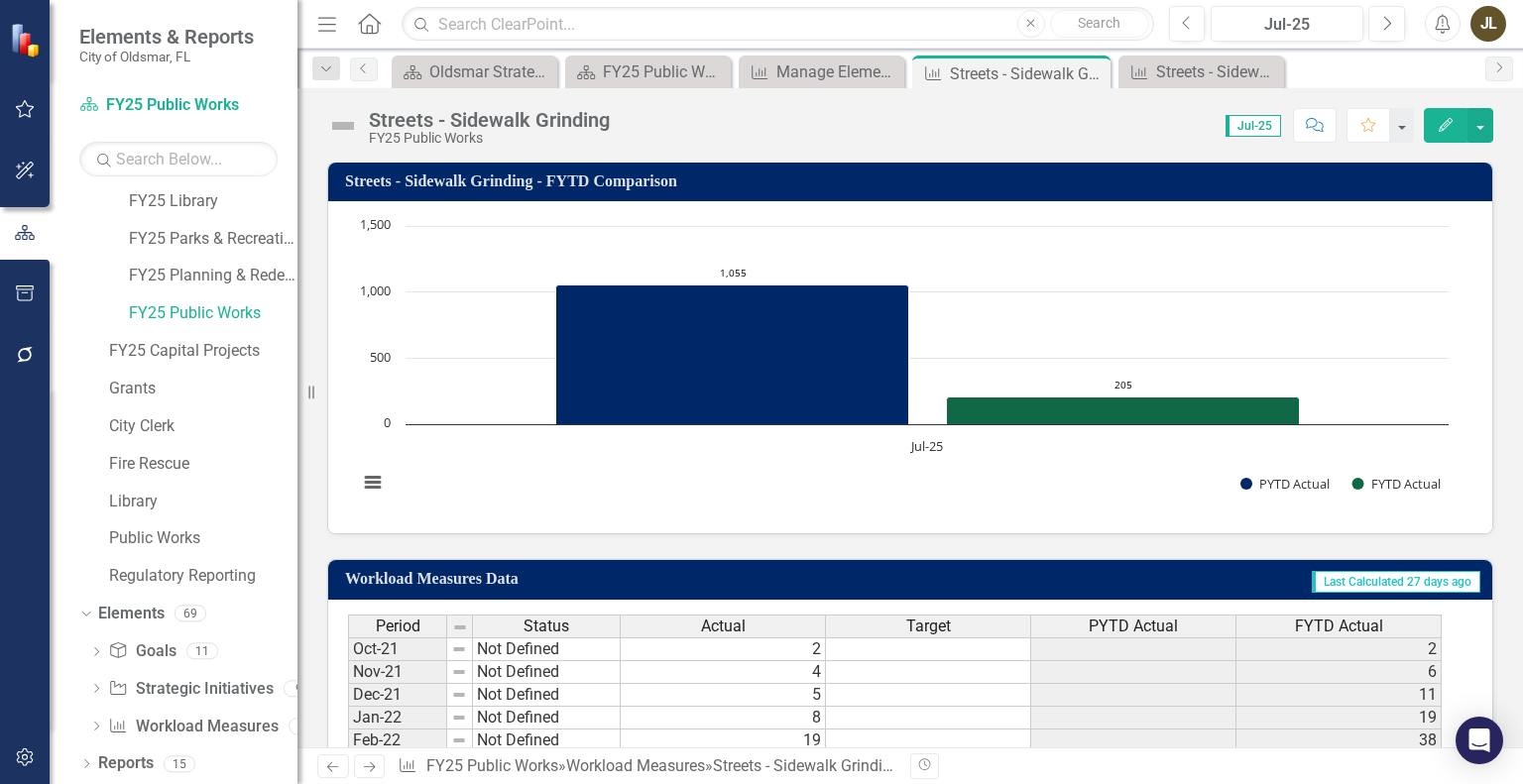 scroll, scrollTop: 1089, scrollLeft: 0, axis: vertical 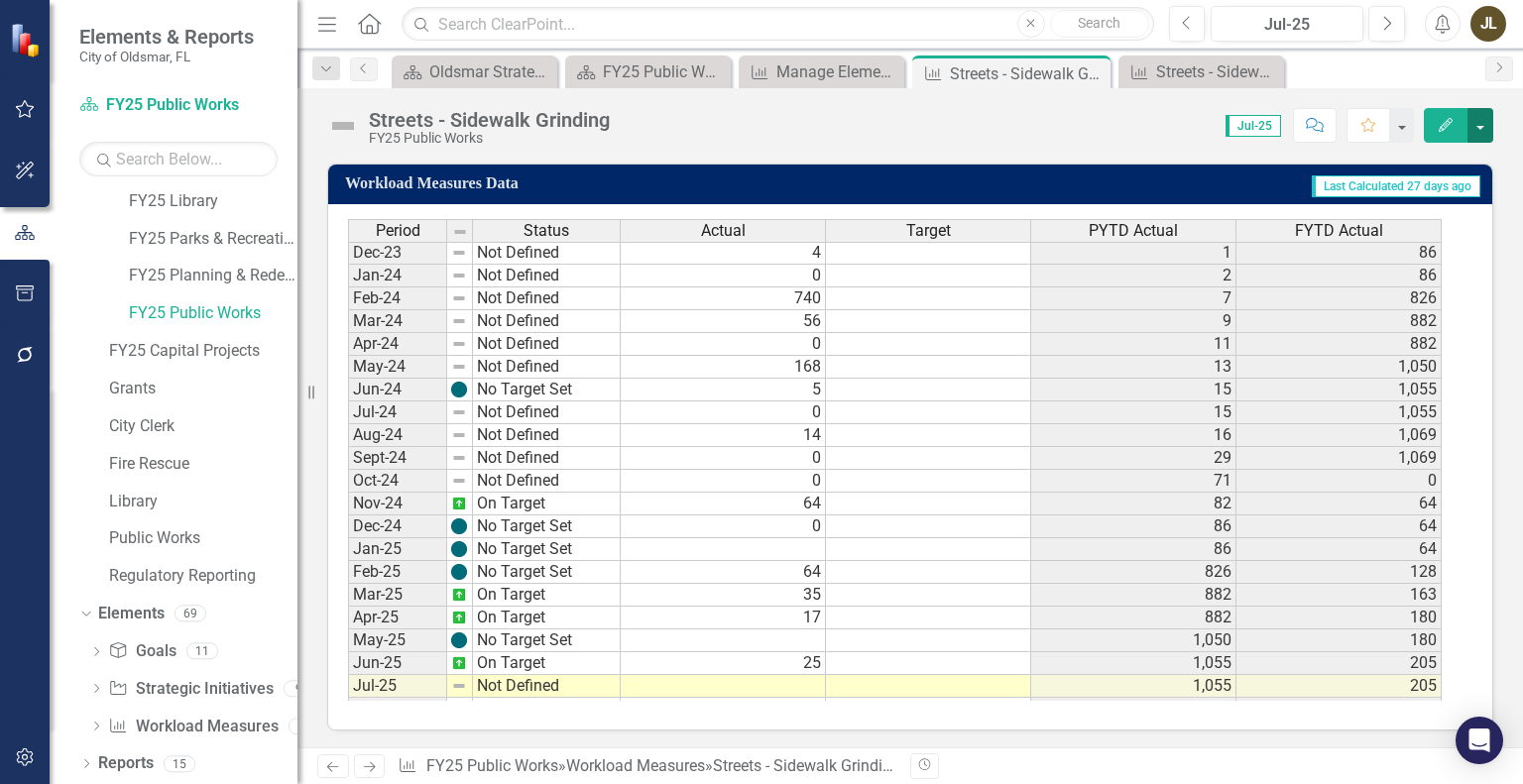 click at bounding box center (1480, 125) 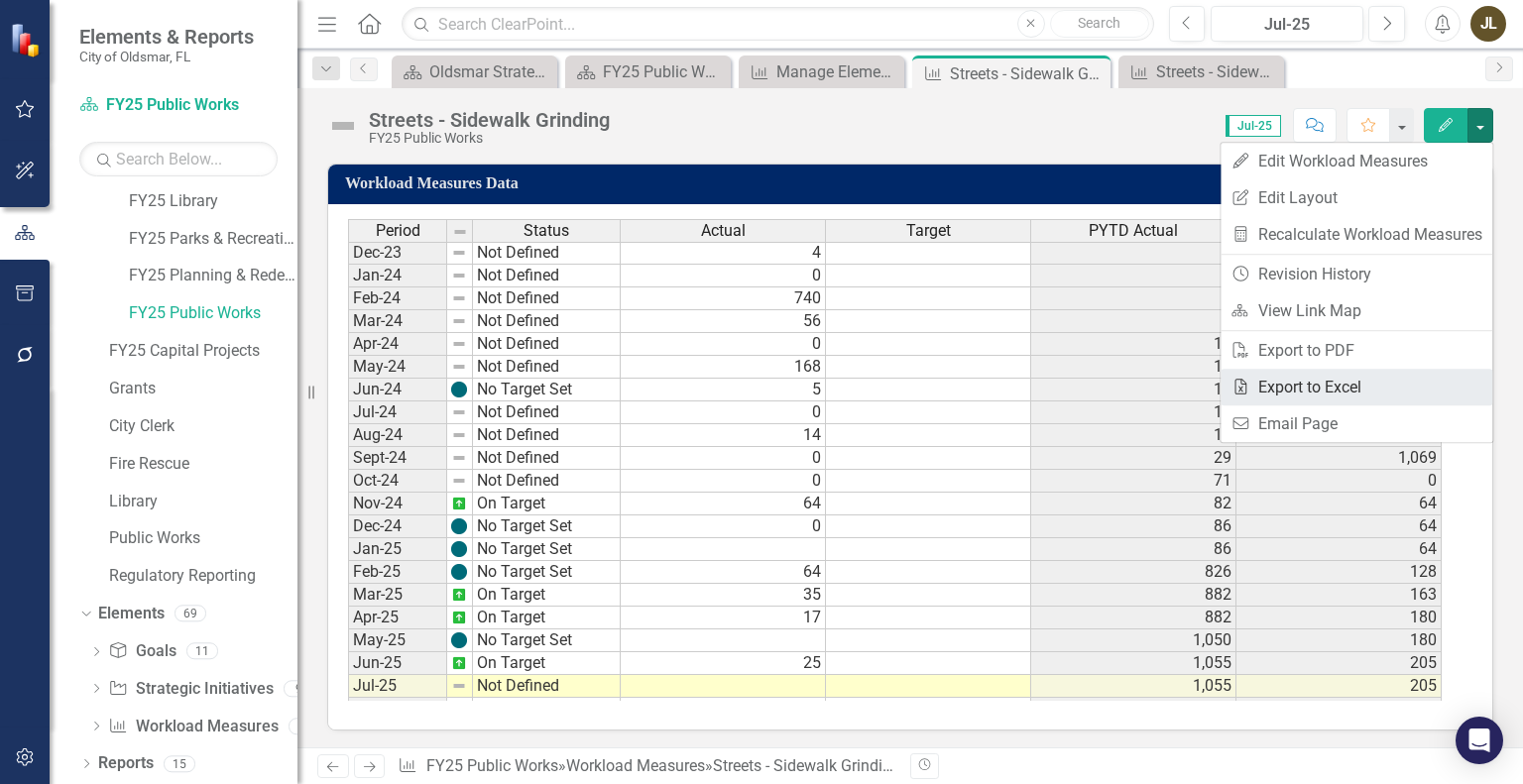 click on "Excel Export to Excel" at bounding box center [1356, 387] 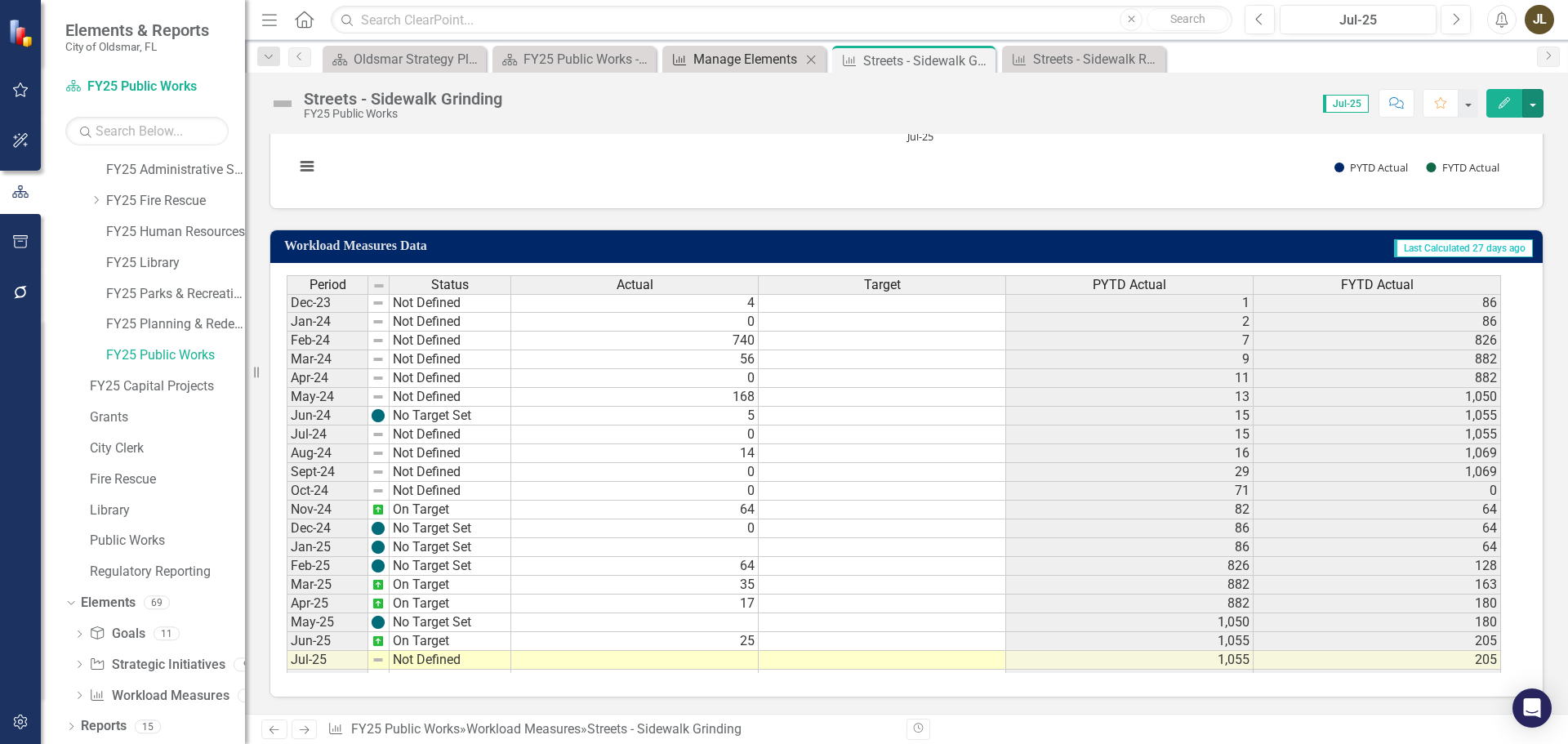 scroll, scrollTop: 155, scrollLeft: 0, axis: vertical 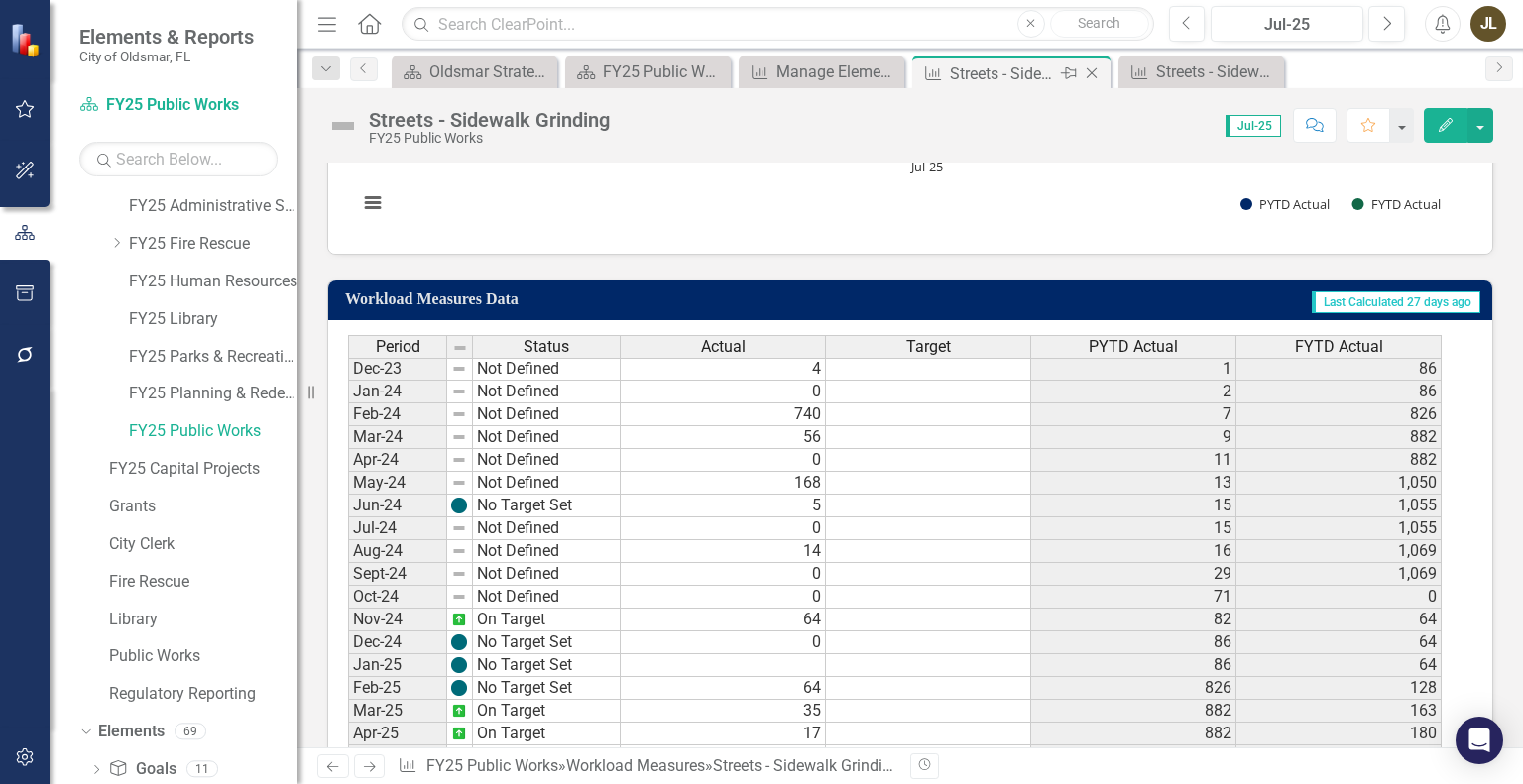 click 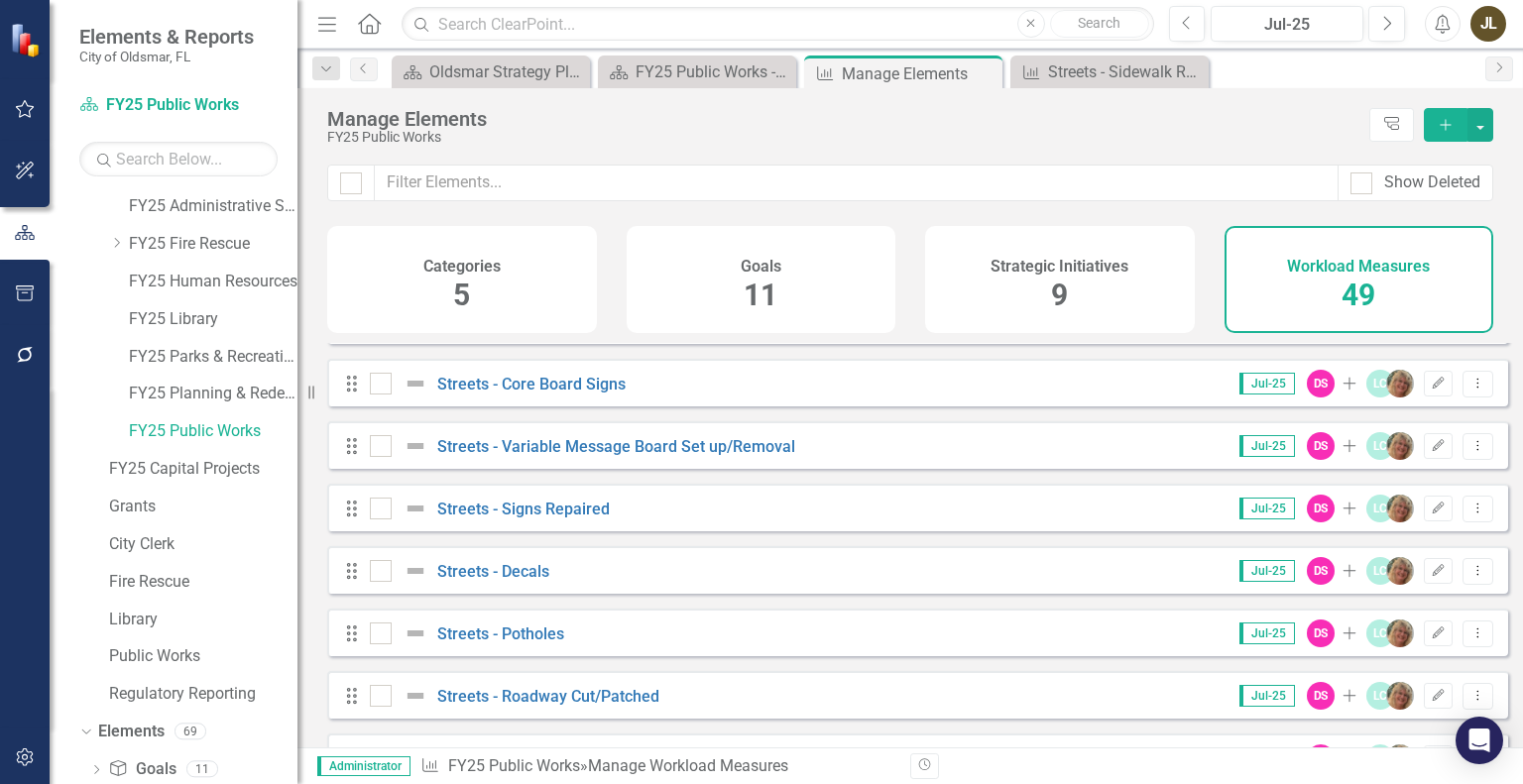 scroll, scrollTop: 2081, scrollLeft: 0, axis: vertical 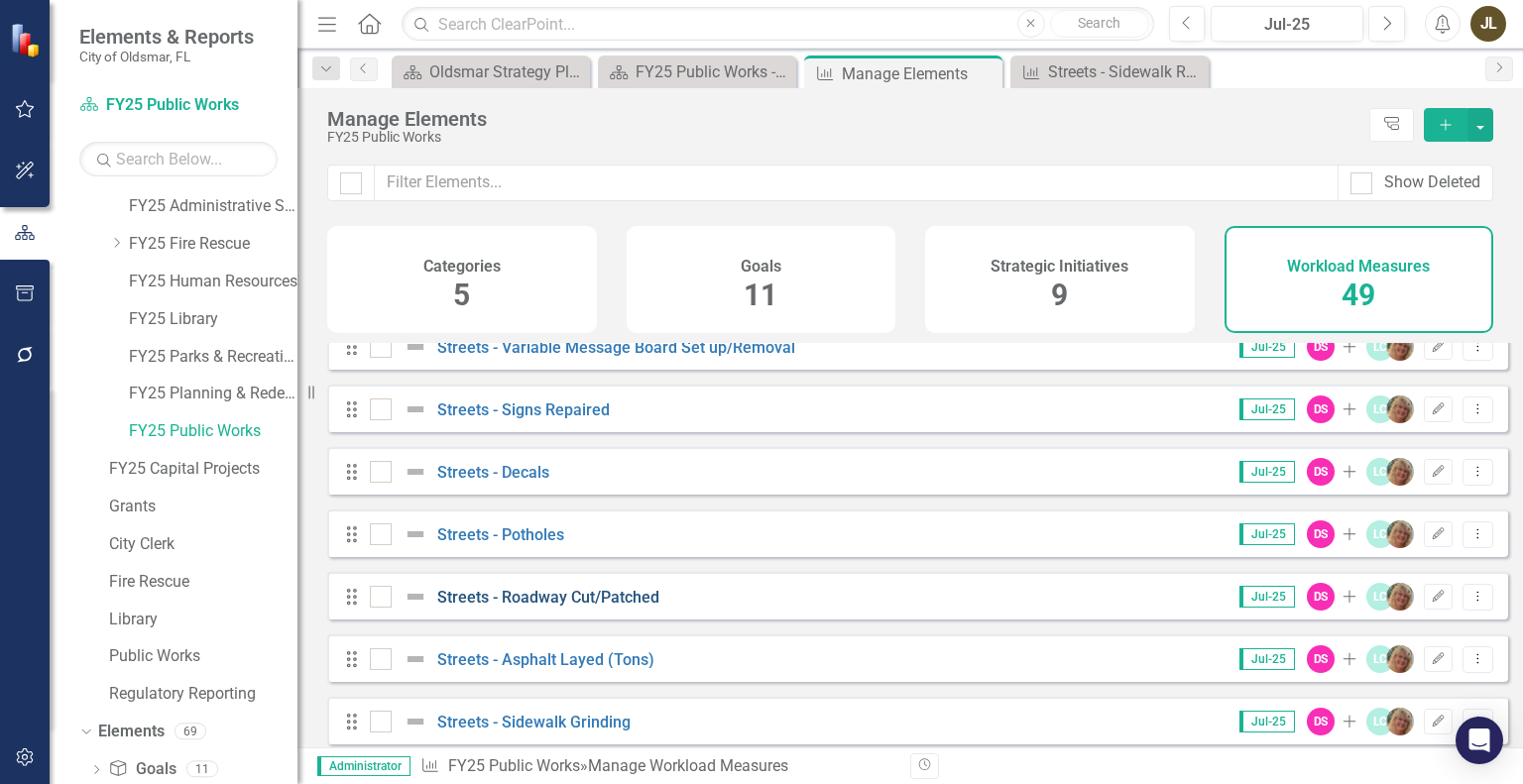 click on "Streets - Roadway Cut/Patched" at bounding box center (548, 597) 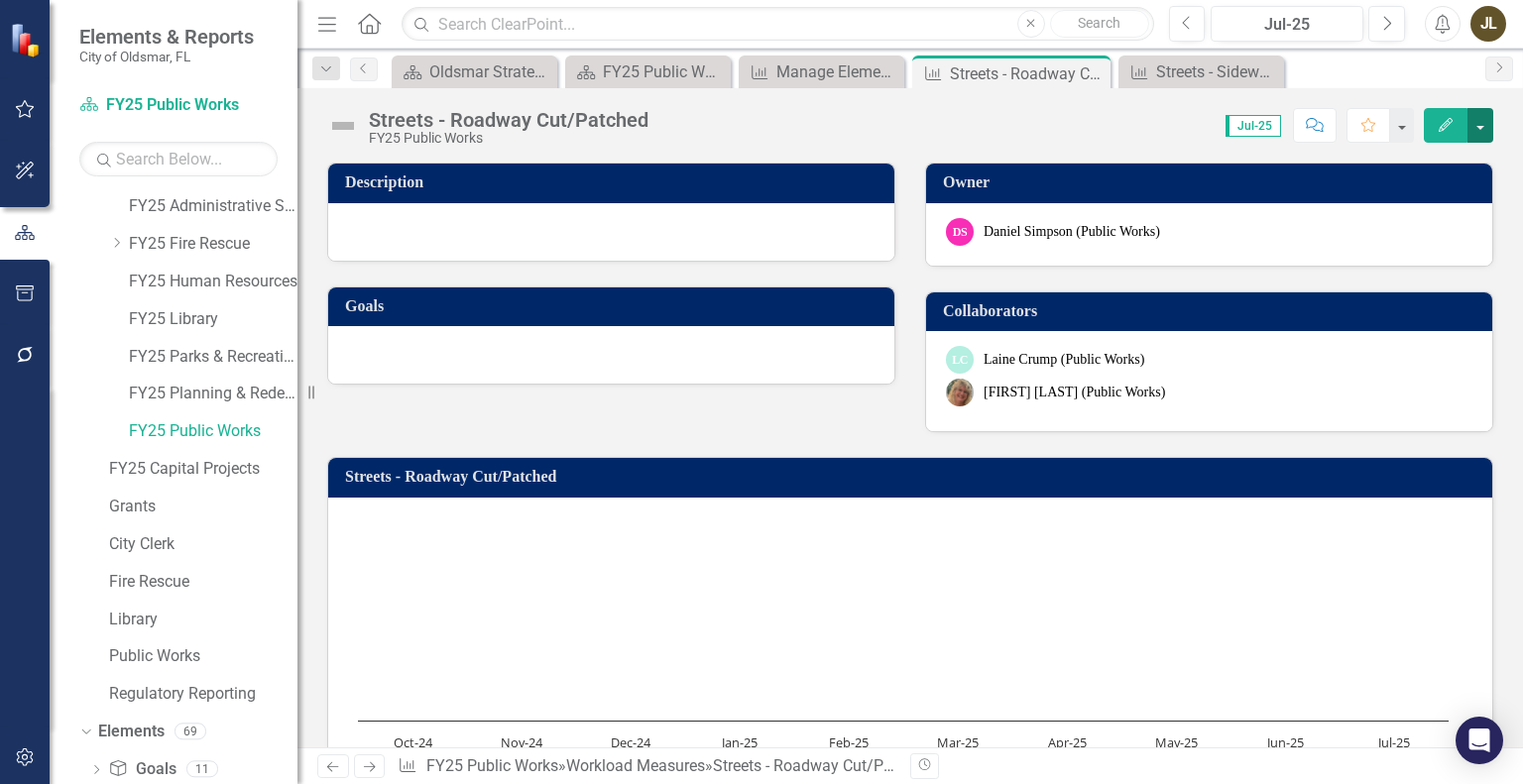 click at bounding box center (1480, 125) 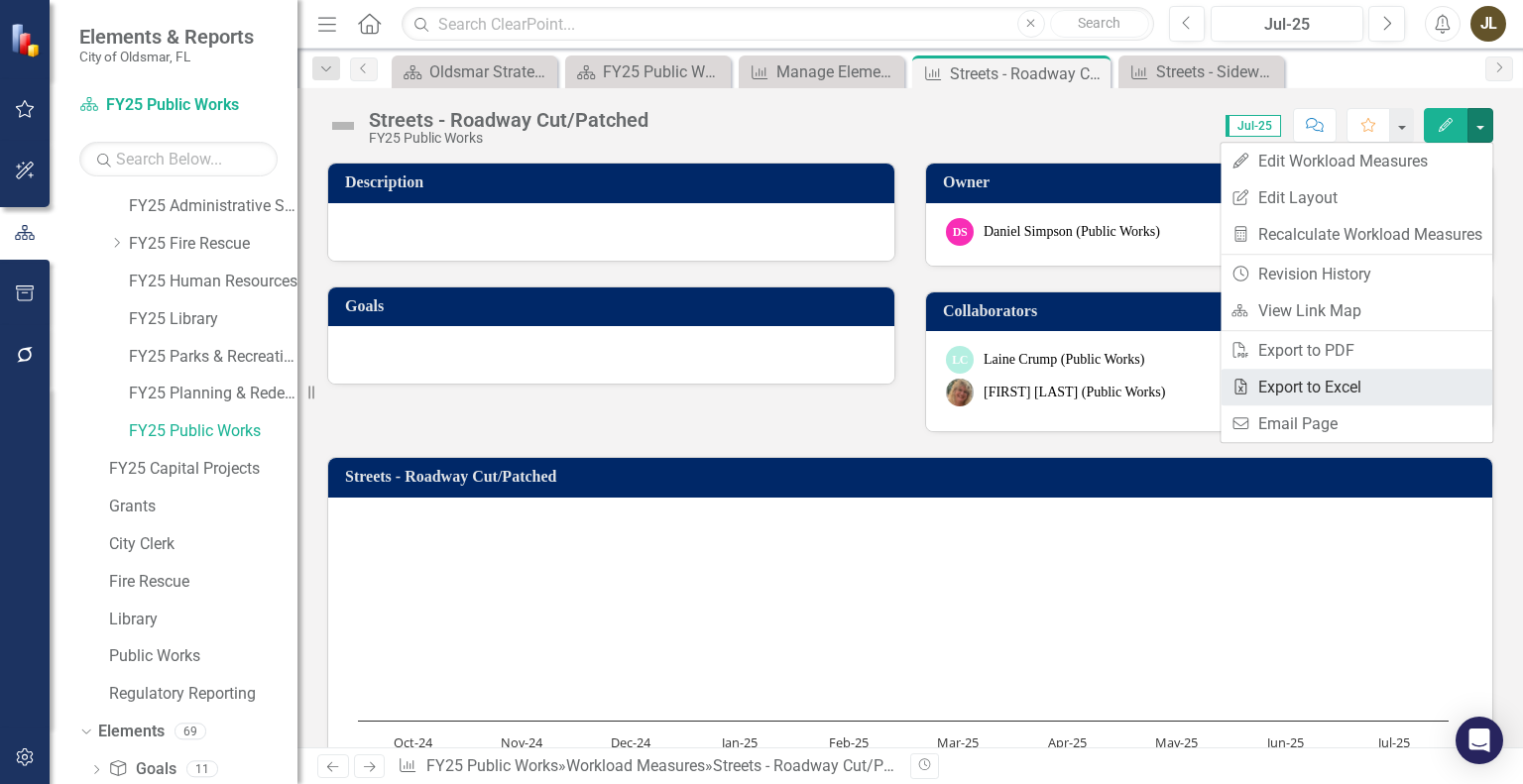 click on "Excel Export to Excel" at bounding box center (1356, 387) 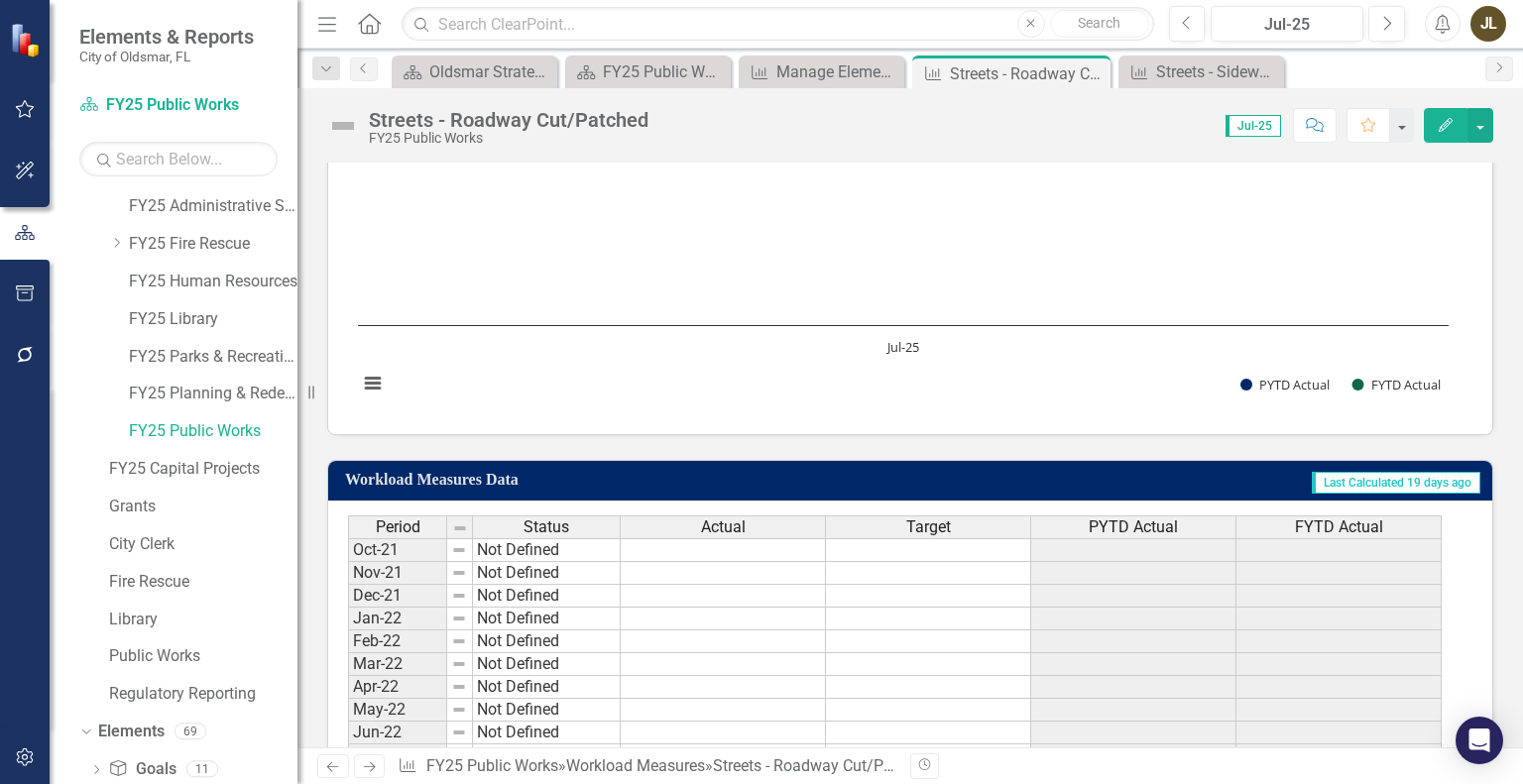 scroll, scrollTop: 1089, scrollLeft: 0, axis: vertical 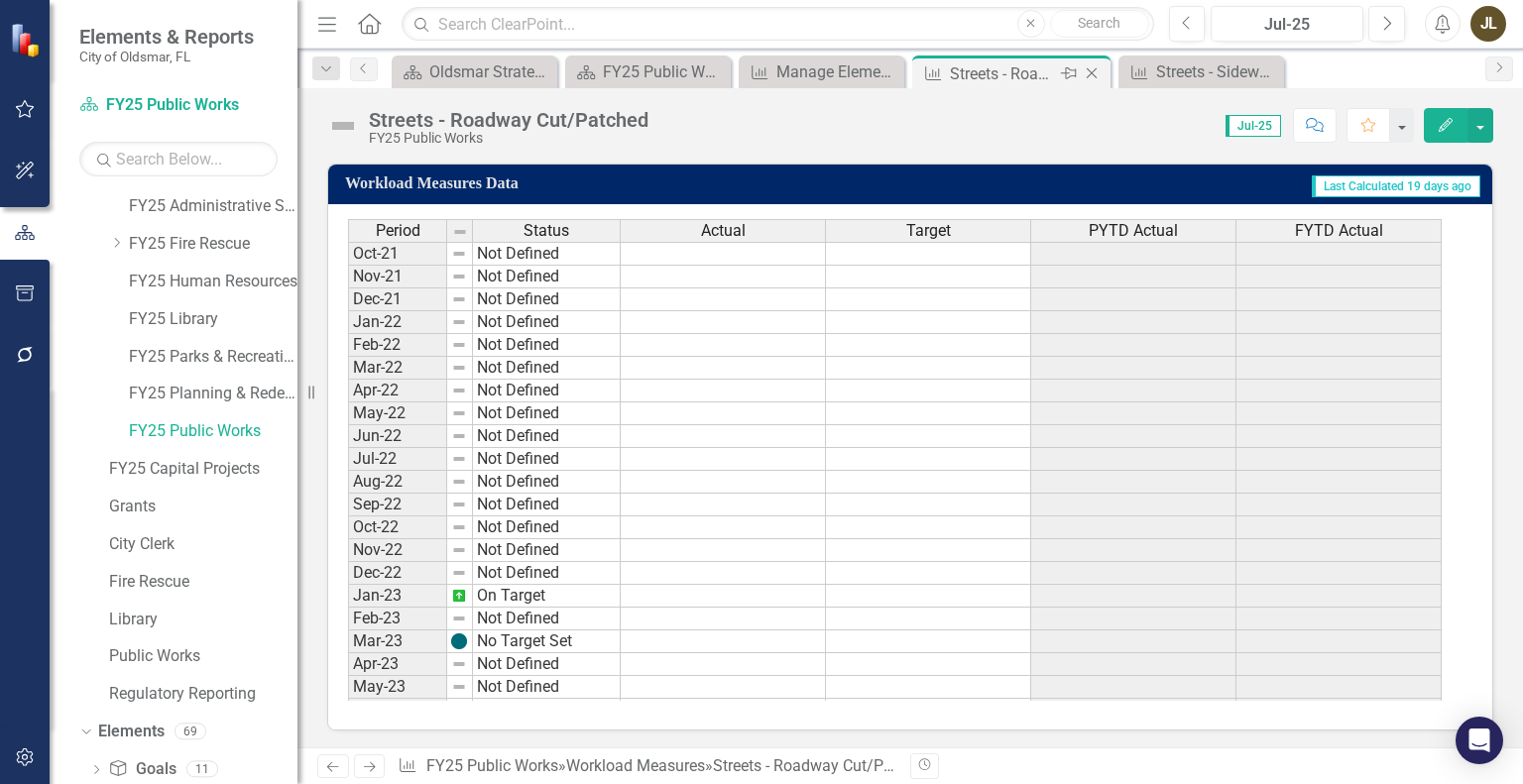 click on "Close" 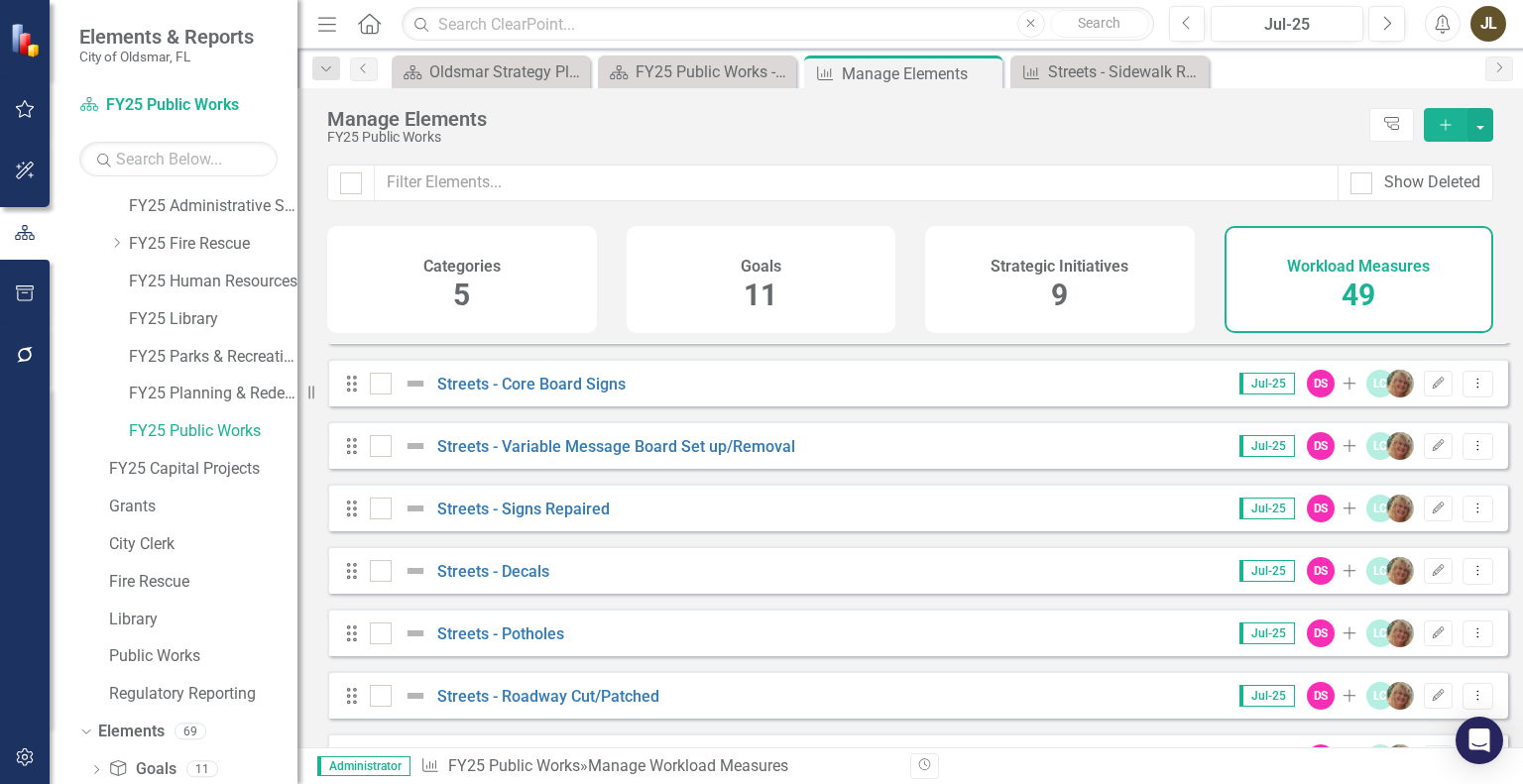 scroll, scrollTop: 2081, scrollLeft: 0, axis: vertical 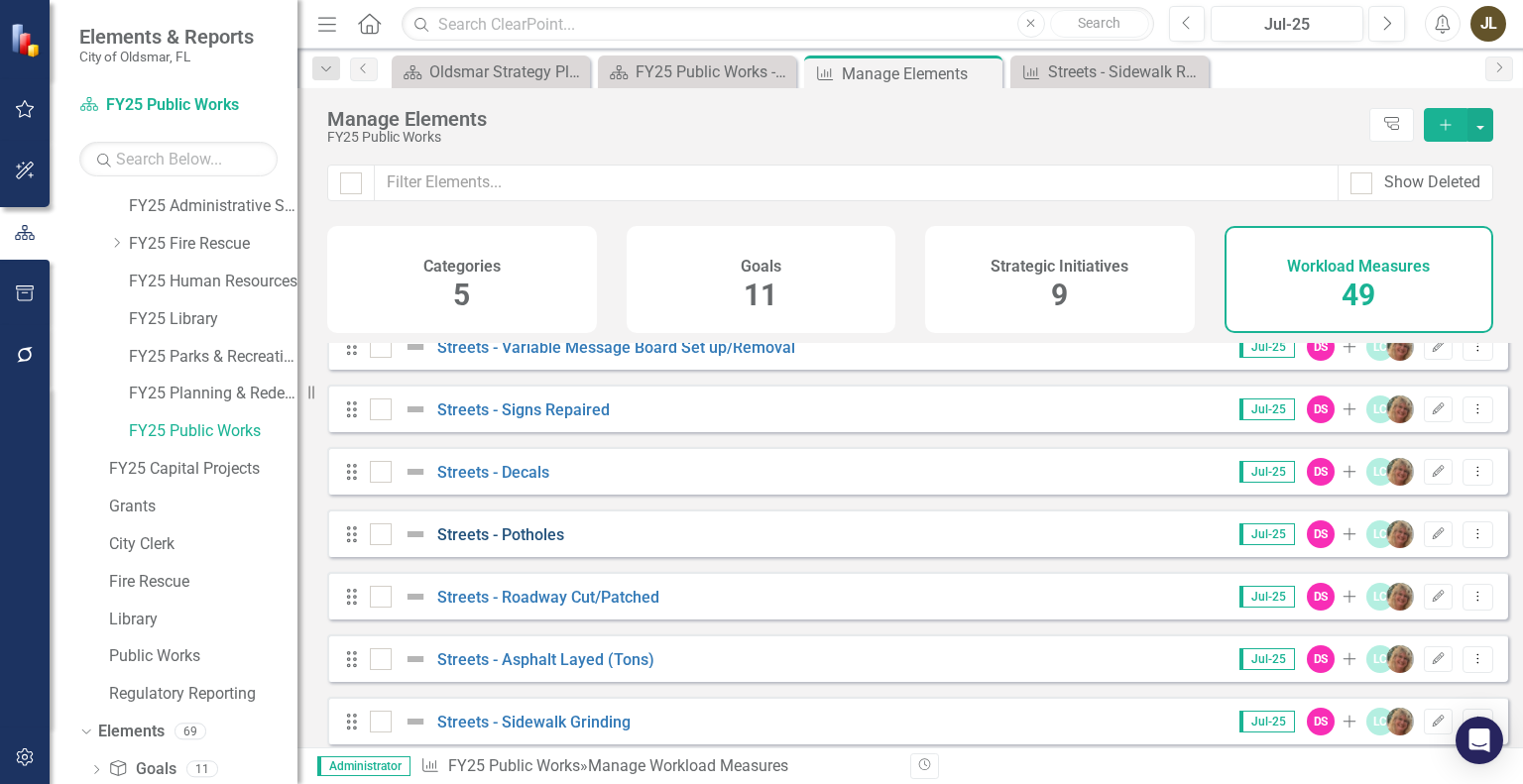 click on "Streets - Potholes" at bounding box center (501, 534) 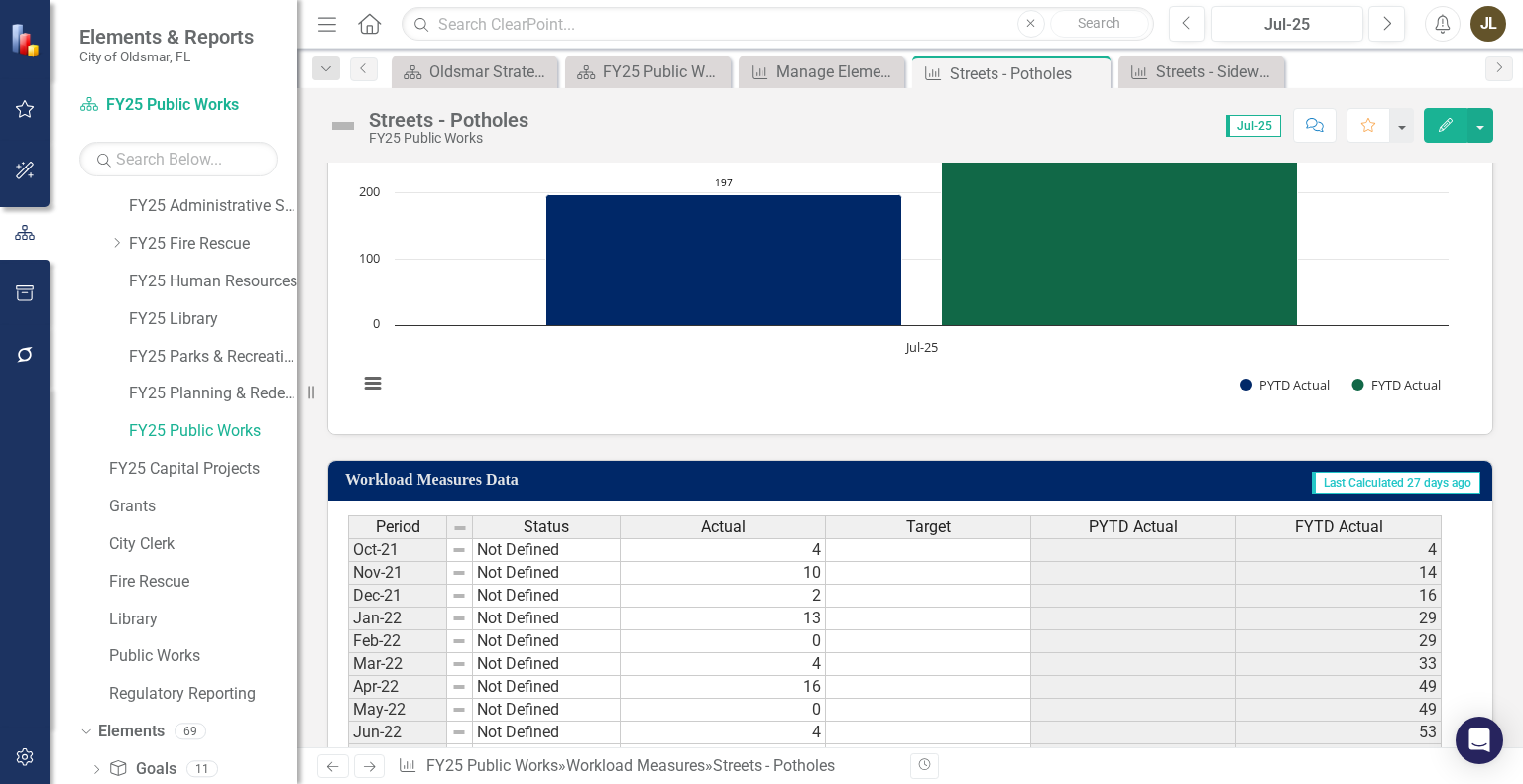 scroll, scrollTop: 1089, scrollLeft: 0, axis: vertical 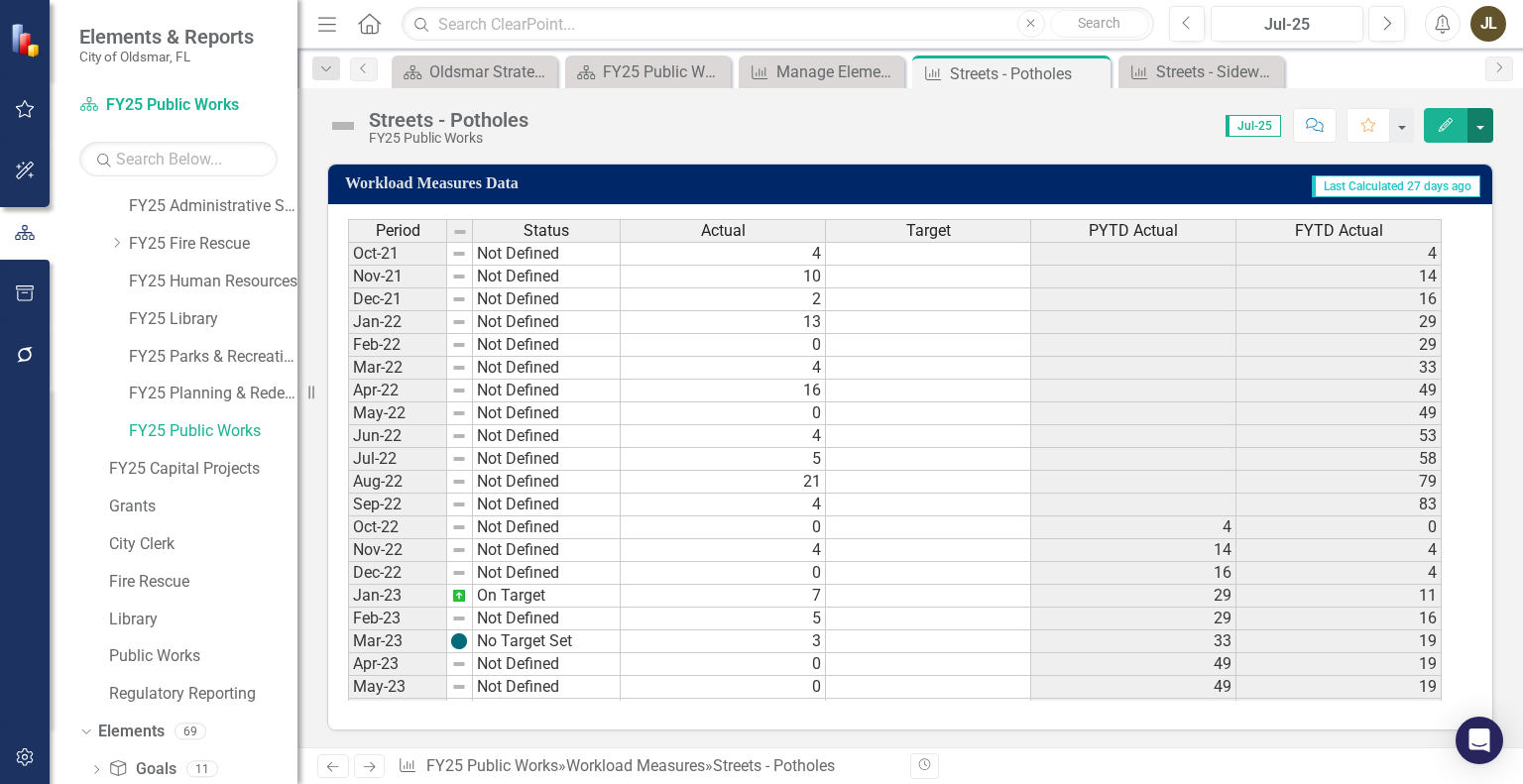 click at bounding box center (1480, 125) 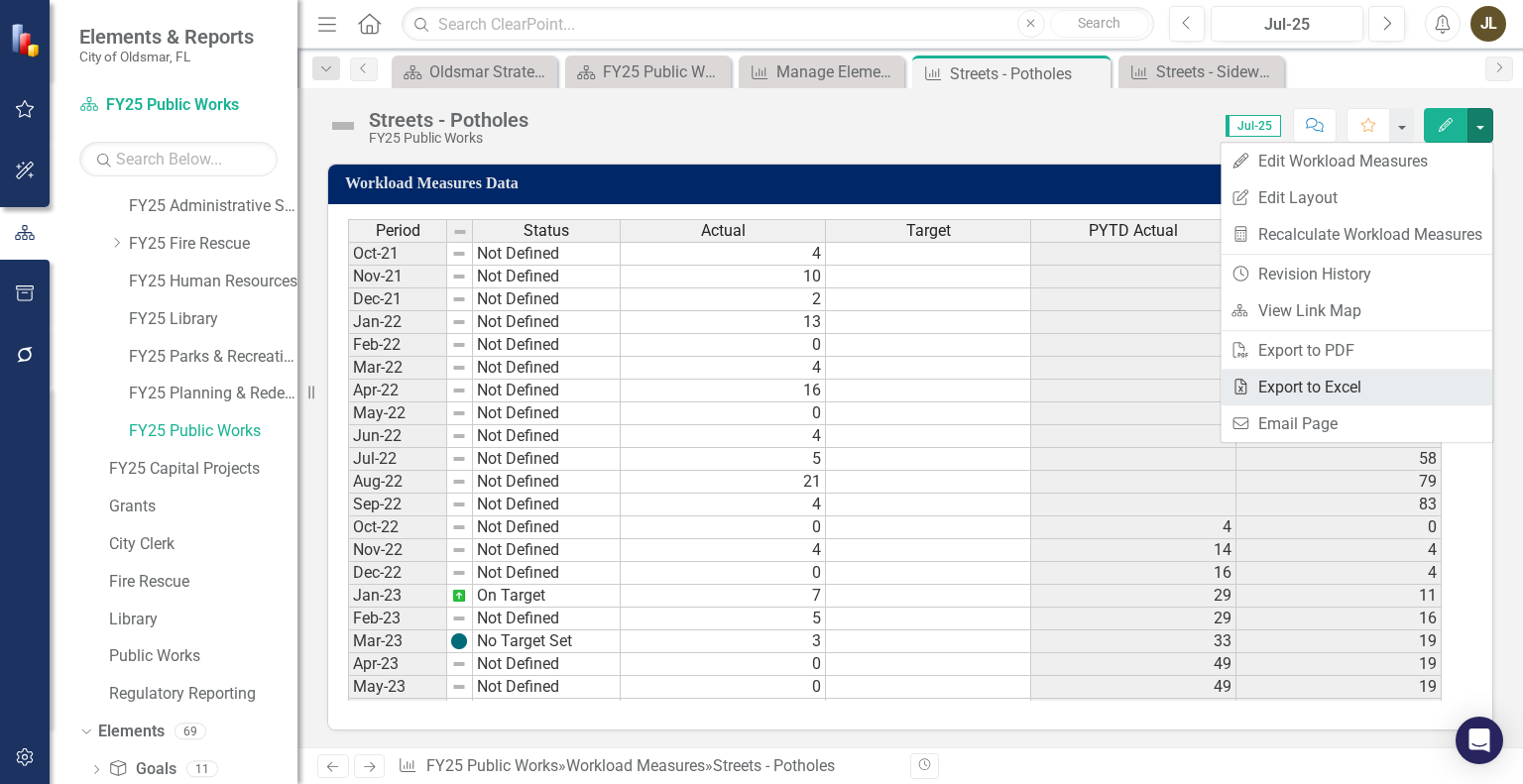 click on "Excel Export to Excel" at bounding box center (1356, 387) 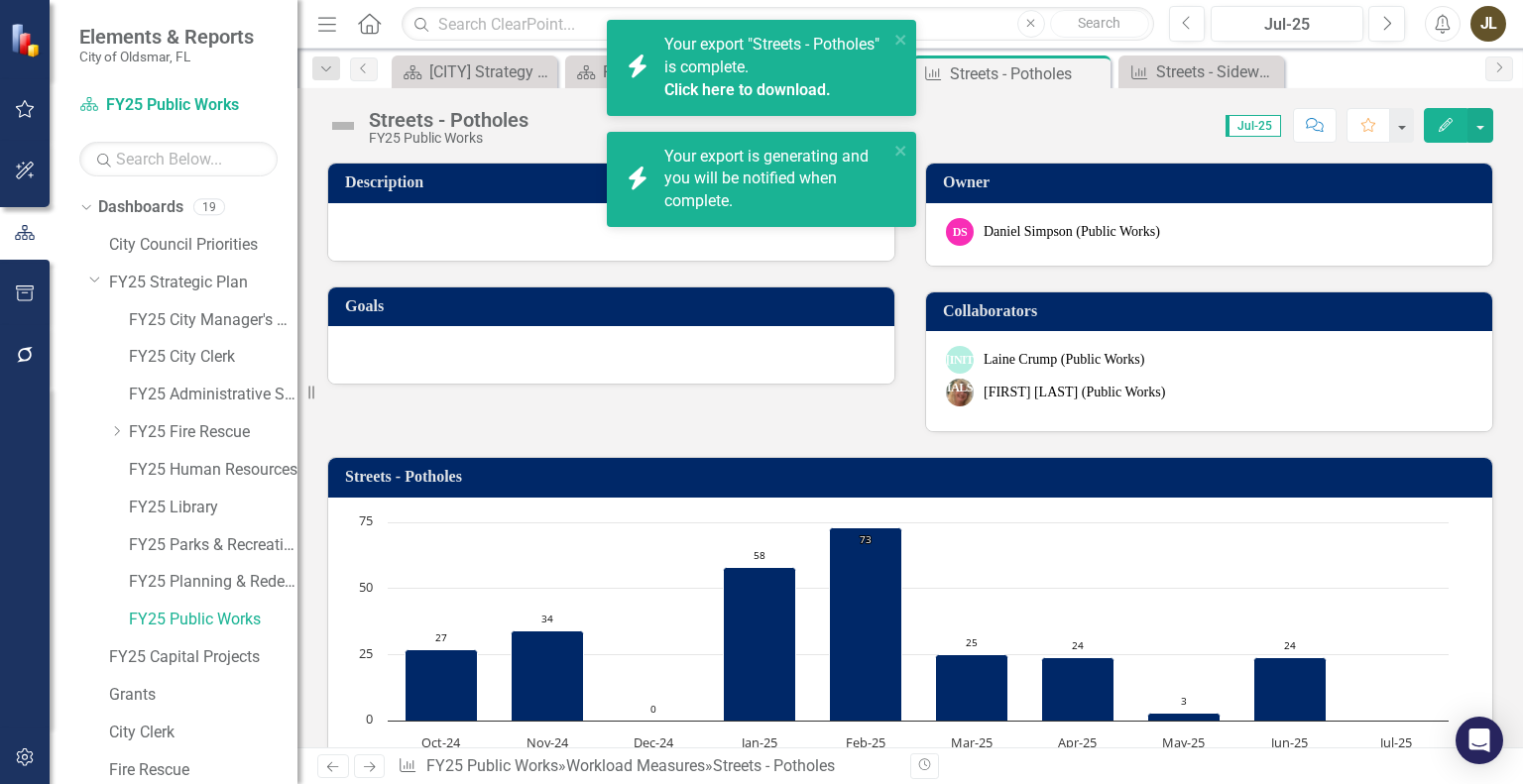 scroll, scrollTop: 0, scrollLeft: 0, axis: both 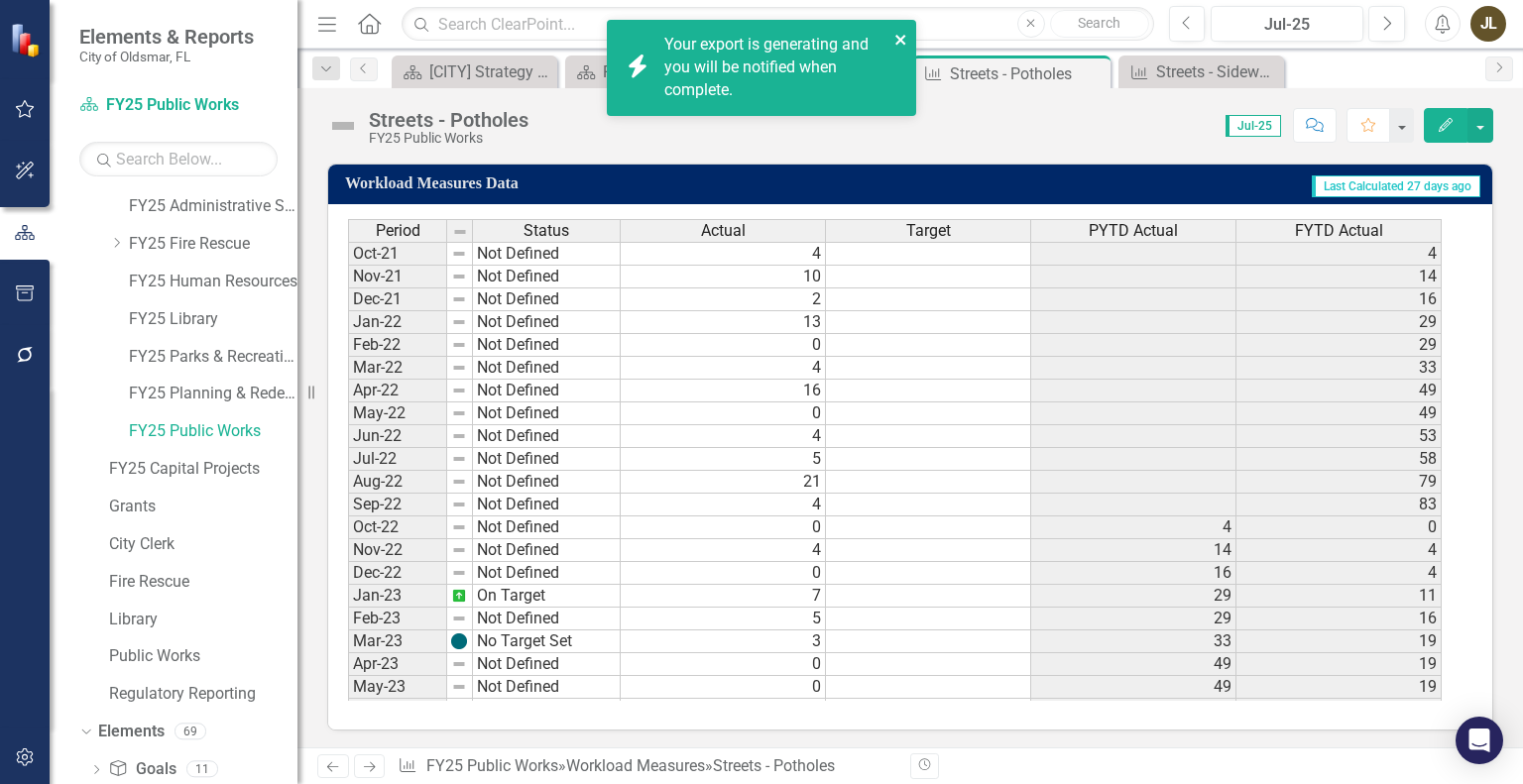 click 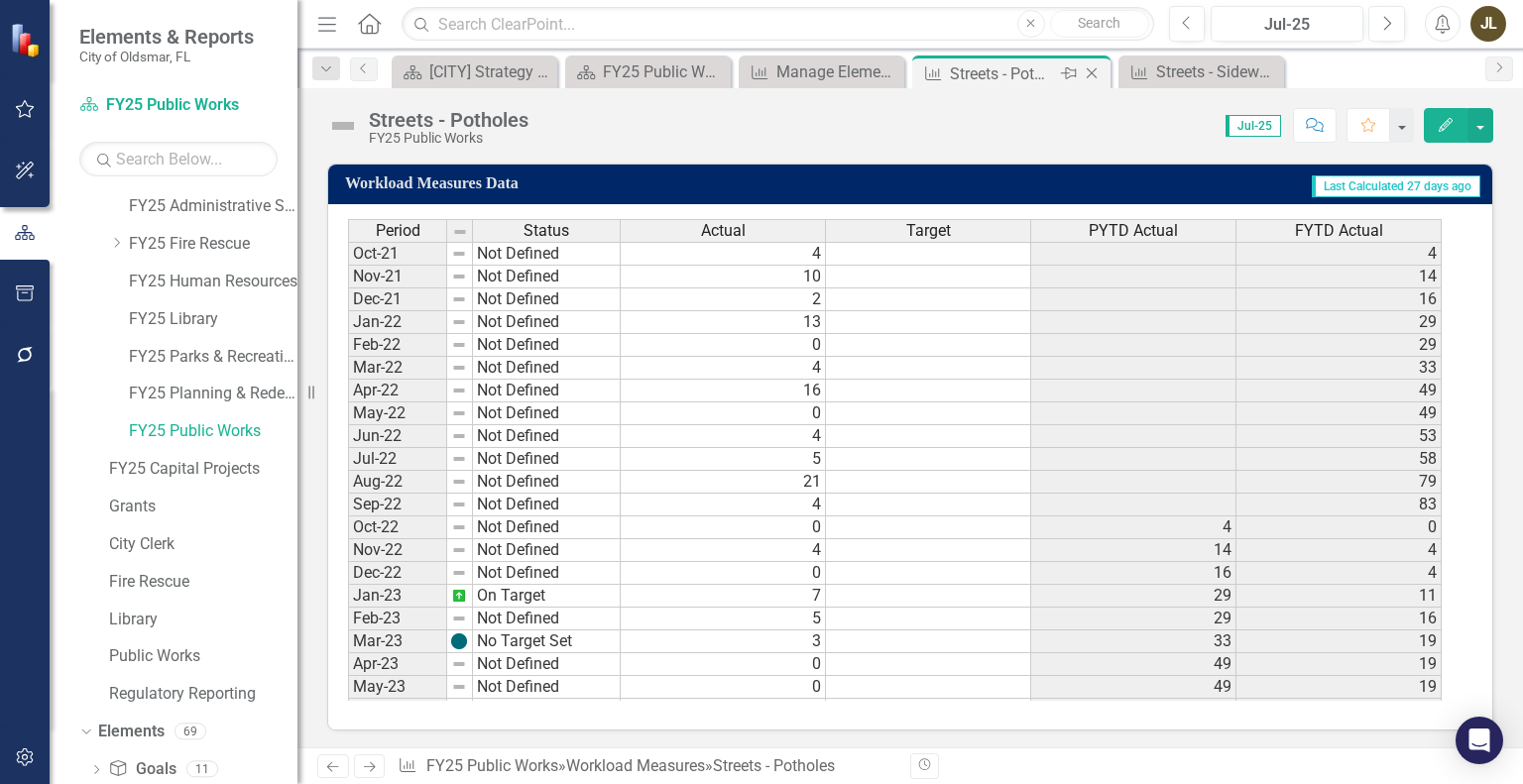 click 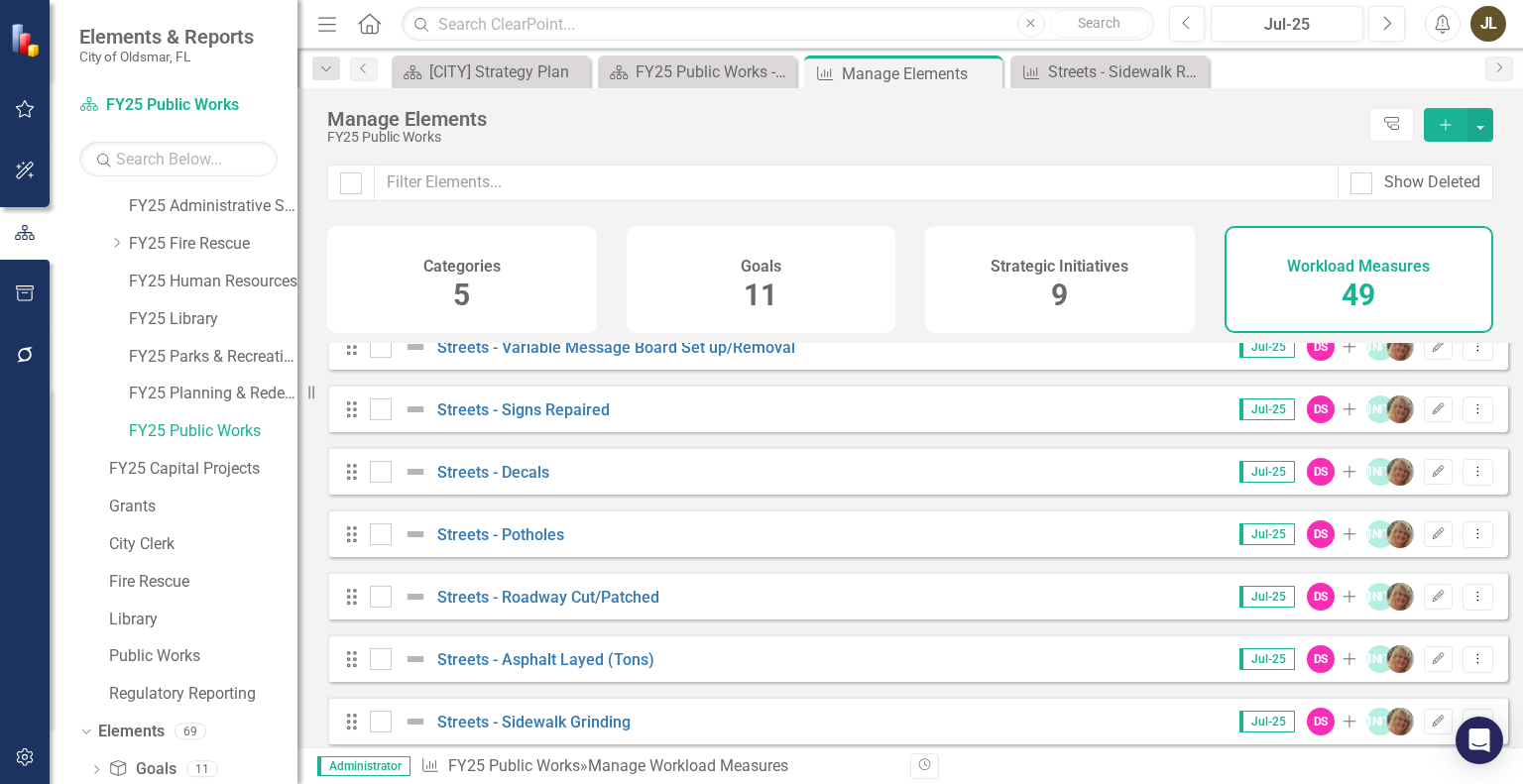 scroll, scrollTop: 2181, scrollLeft: 0, axis: vertical 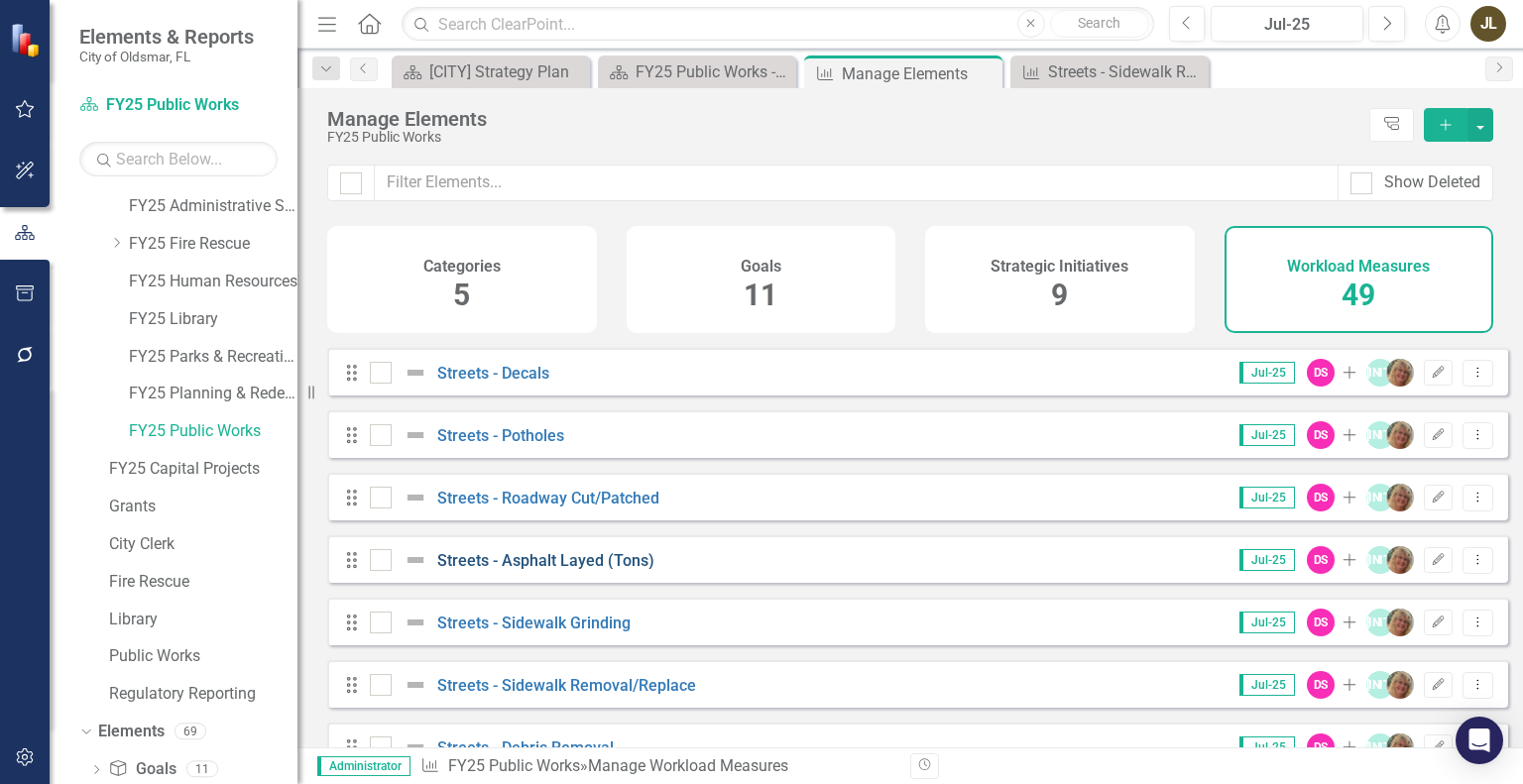 click on "Streets - Asphalt Layed (Tons)" at bounding box center [545, 560] 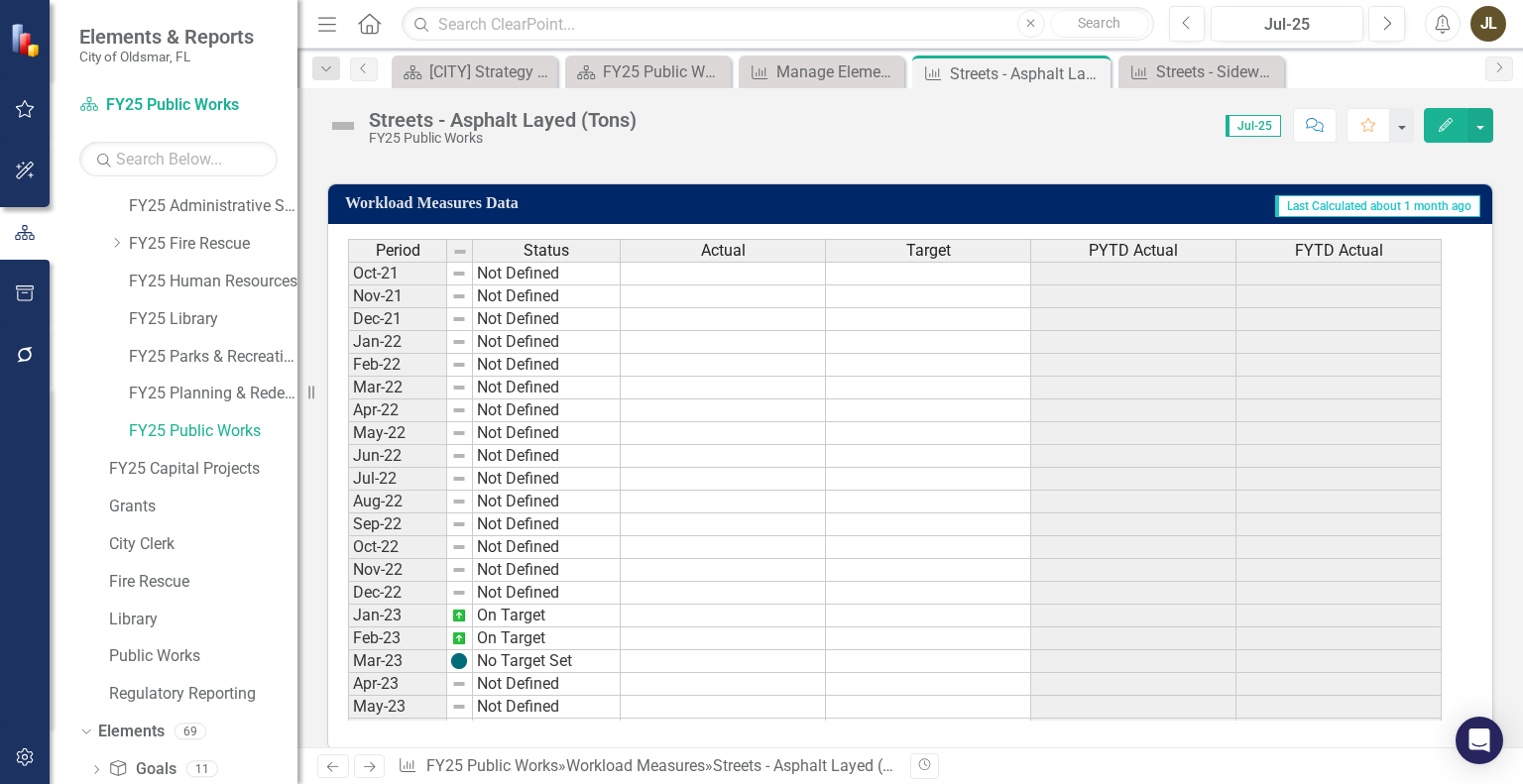 scroll, scrollTop: 1089, scrollLeft: 0, axis: vertical 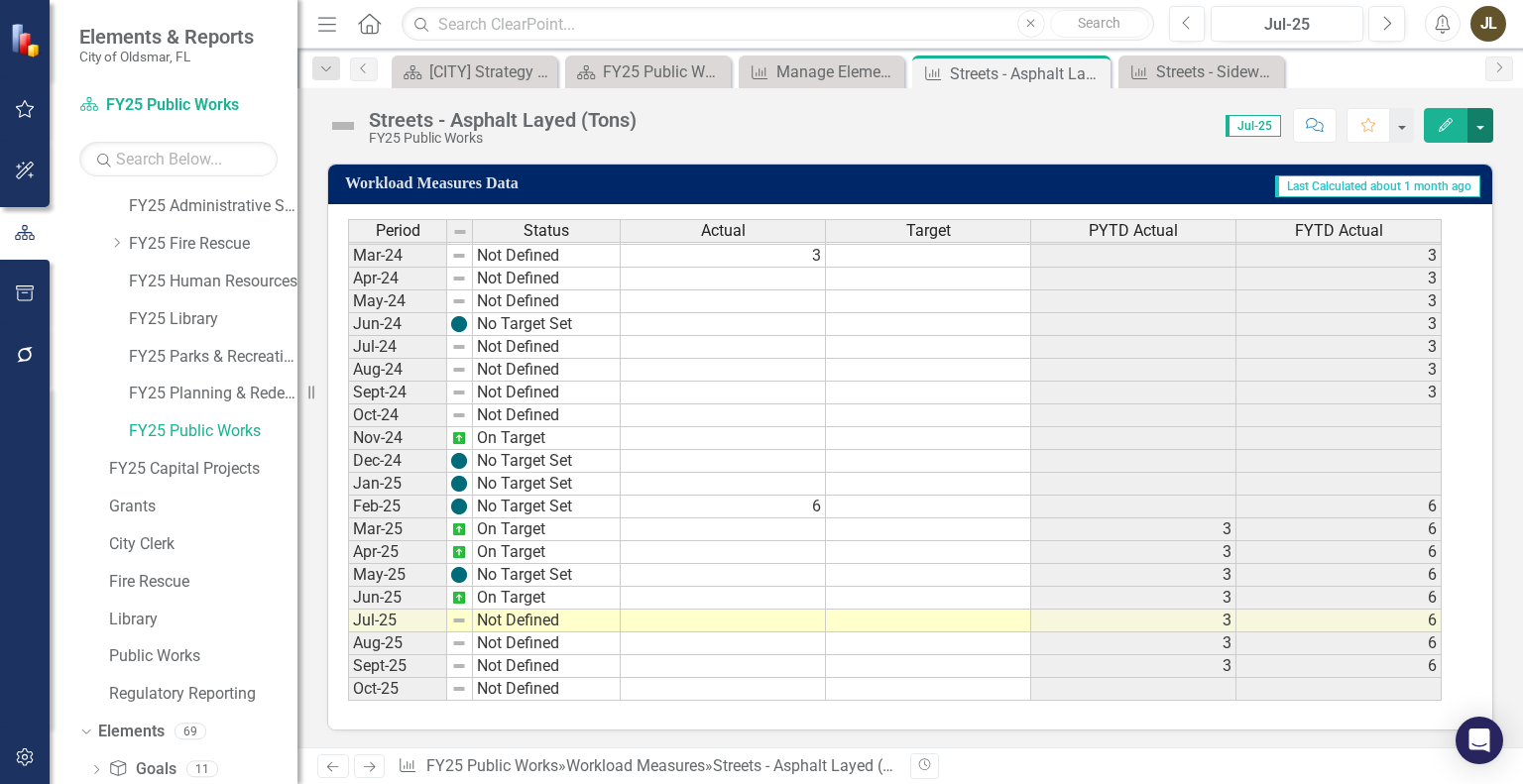 click at bounding box center [1480, 125] 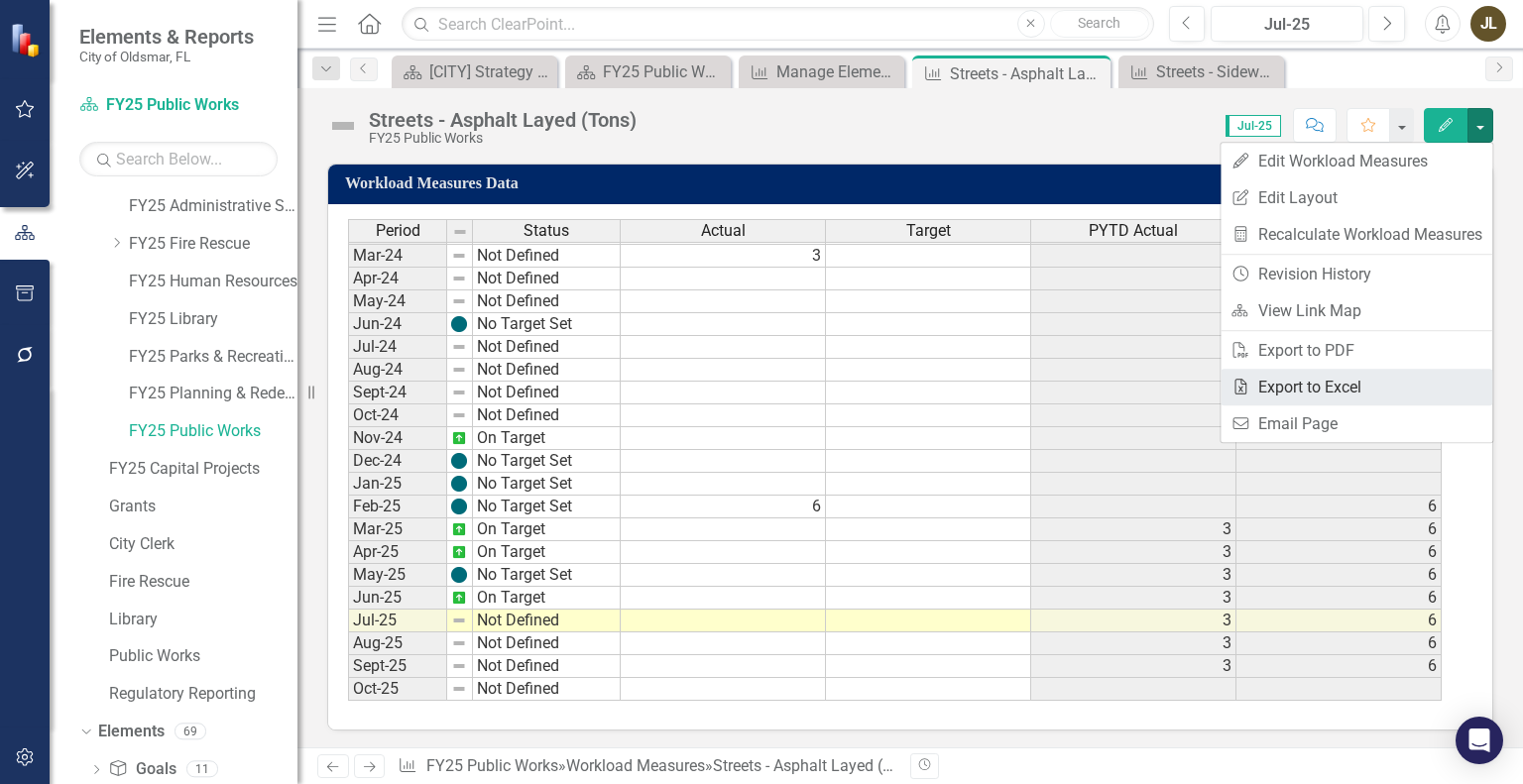 click on "Excel Export to Excel" at bounding box center [1356, 387] 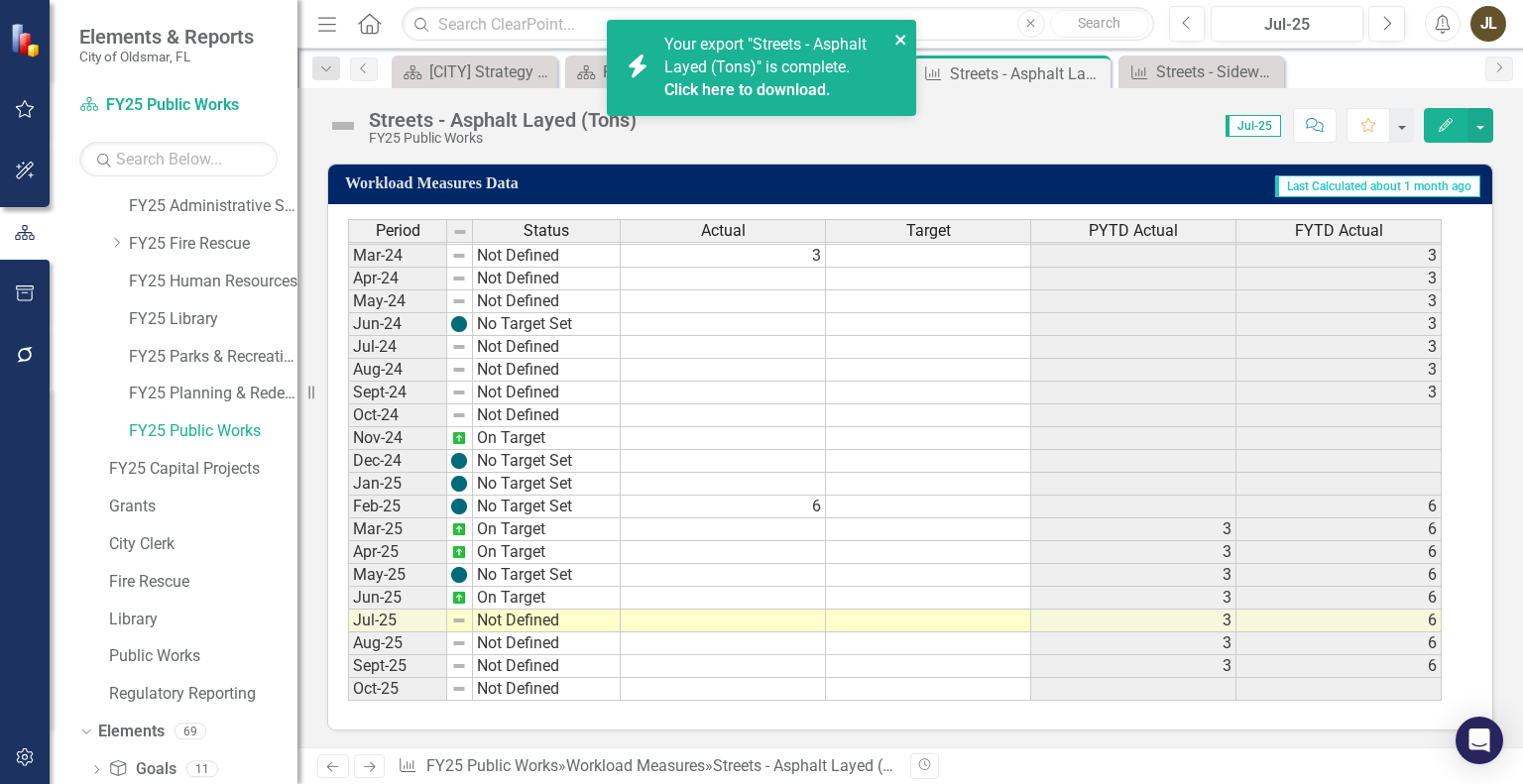 click 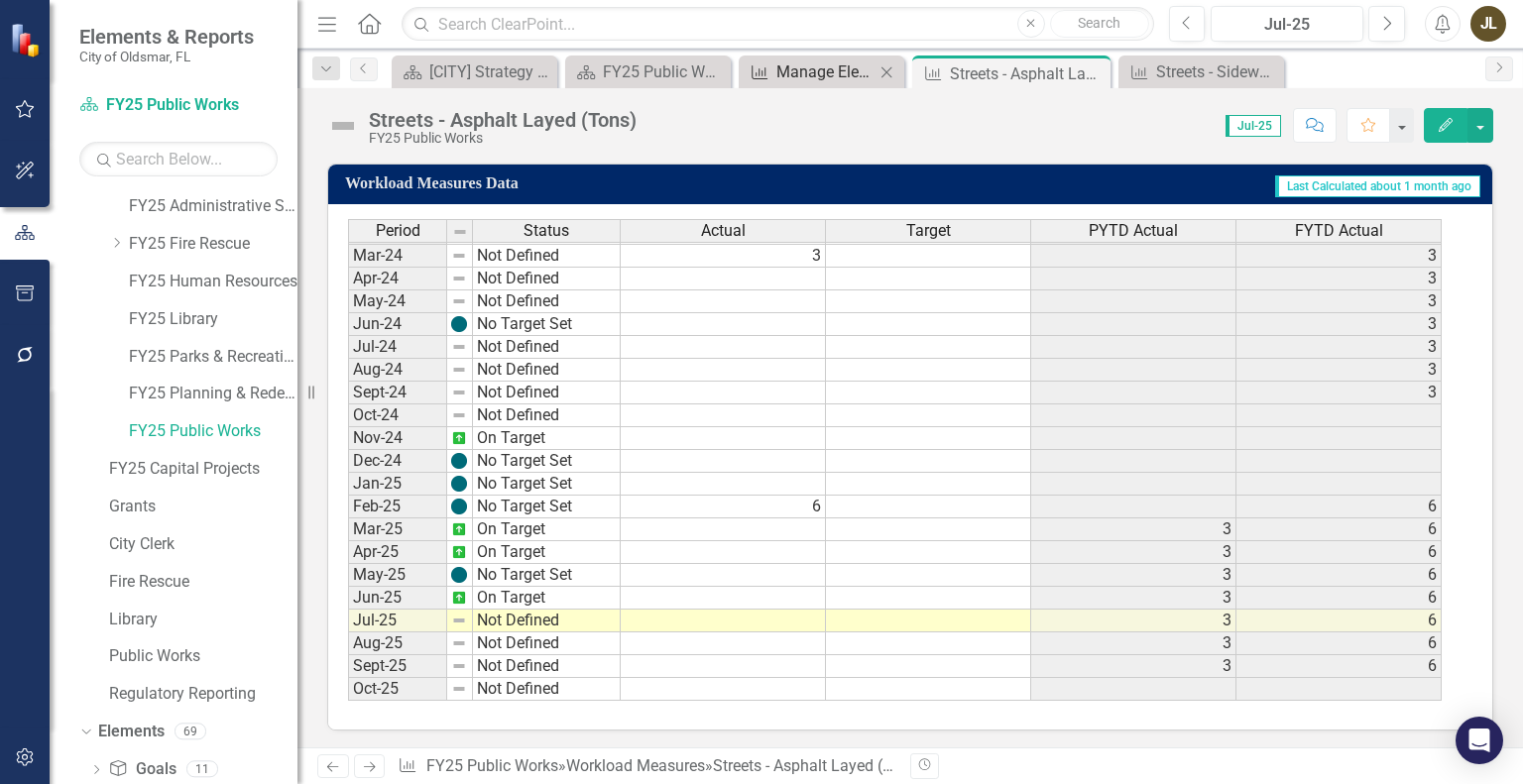 click on "icon.bolt Your export "Streets - Asphalt Layed (Tons)" is complete.  Click here to download. Elements & Reports City of Oldsmar, FL Dashboard FY25 Public Works Search Dropdown Dashboards 19 City Council Priorities  Dropdown FY25 Strategic Plan FY25 City Manager's Office FY25 City Clerk  FY25 Administrative Services Dropdown FY25 Fire Rescue  FY25 Fire Rescue - Internal  FY25 Human Resources  FY25 Library  FY25 Parks & Recreation FY25 Planning & Redevelopment  FY25 Public Works FY25 Capital Projects Grants City Clerk Fire Rescue Library Public Works Regulatory Reporting Dropdown Elements 69 Dropdown Goal Goals 11 Improve transparency through community engagement  Adopt resilient practices to further a sustainable community Utilize master planning to prioritize future infrastructure needs Effectively use technology to plan and organize activities  Improve and modernize various aspects of the city's infrastructure, including roads, water treatment facility, and stormwater management.  Dropdown 9" at bounding box center (762, 392) 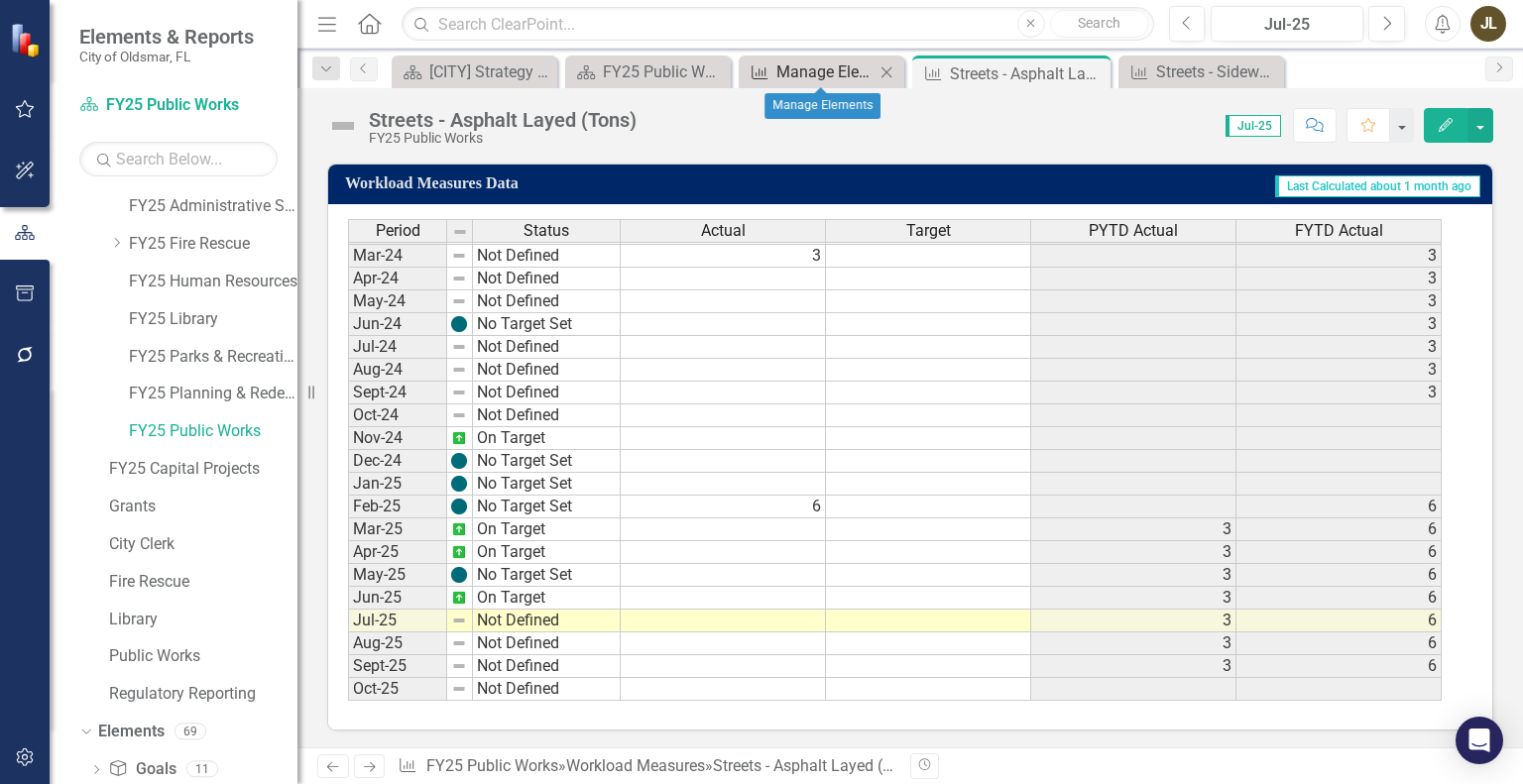 click on "Manage Elements" at bounding box center [825, 71] 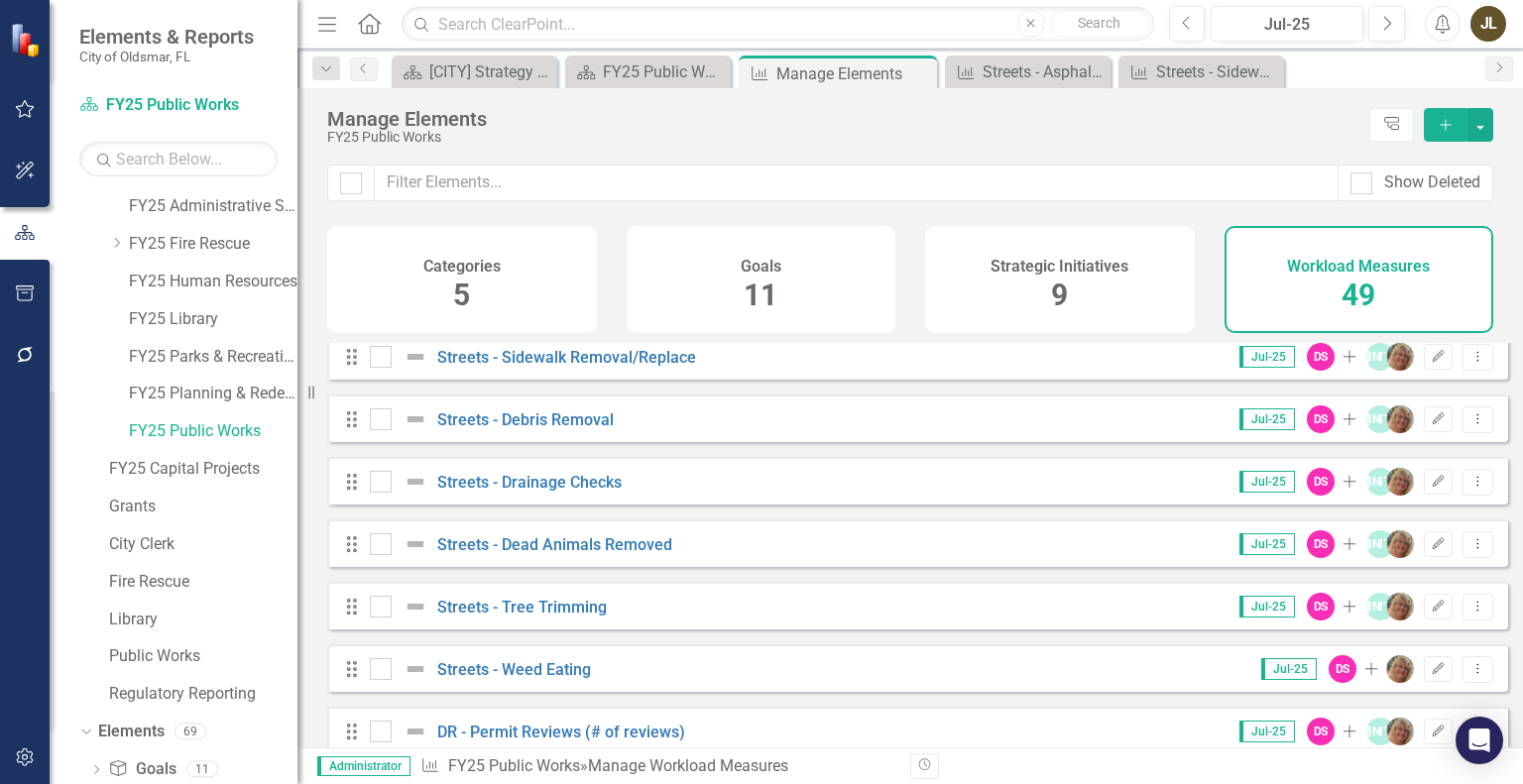 scroll, scrollTop: 2478, scrollLeft: 0, axis: vertical 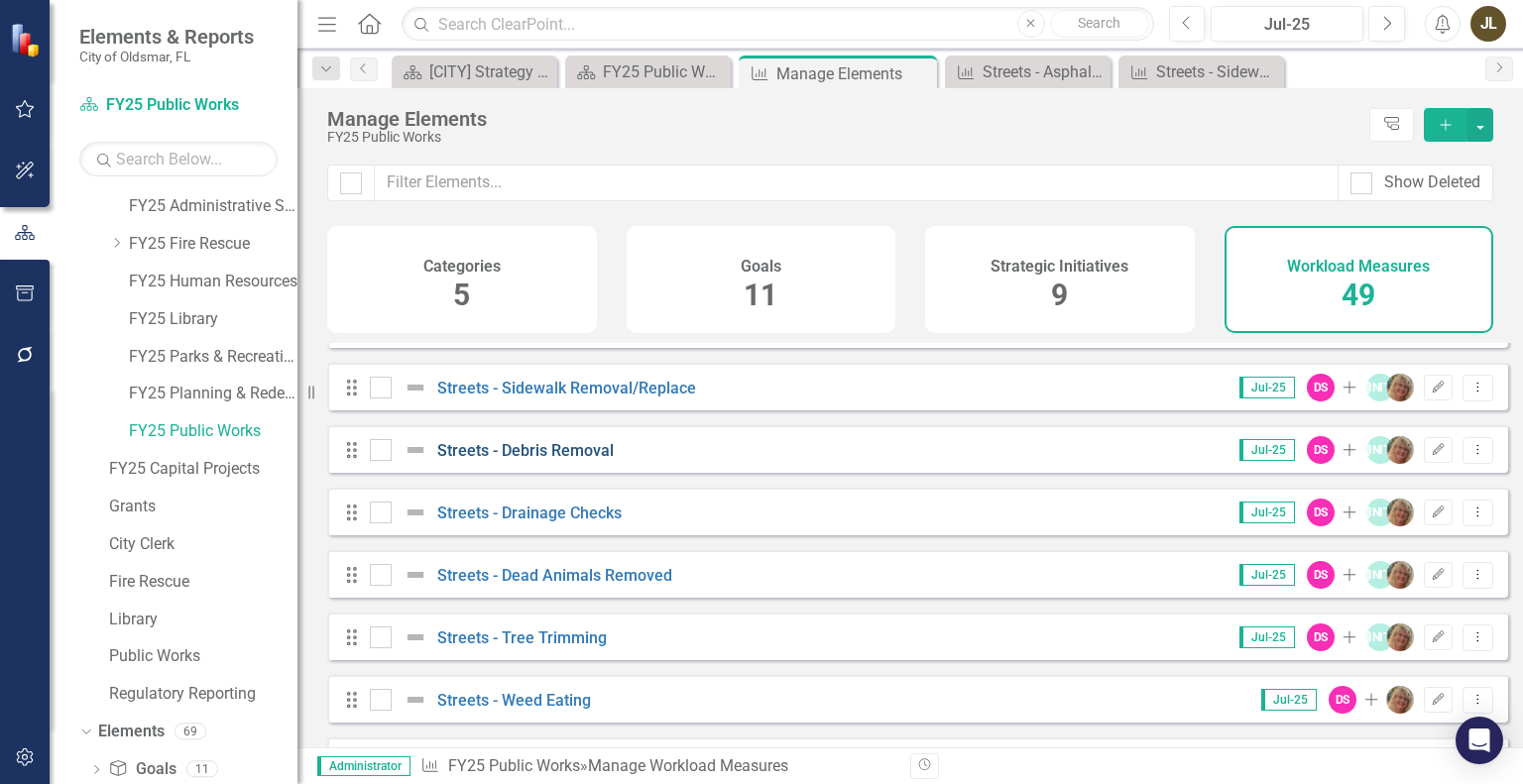 click on "Streets - Debris Removal" at bounding box center (526, 450) 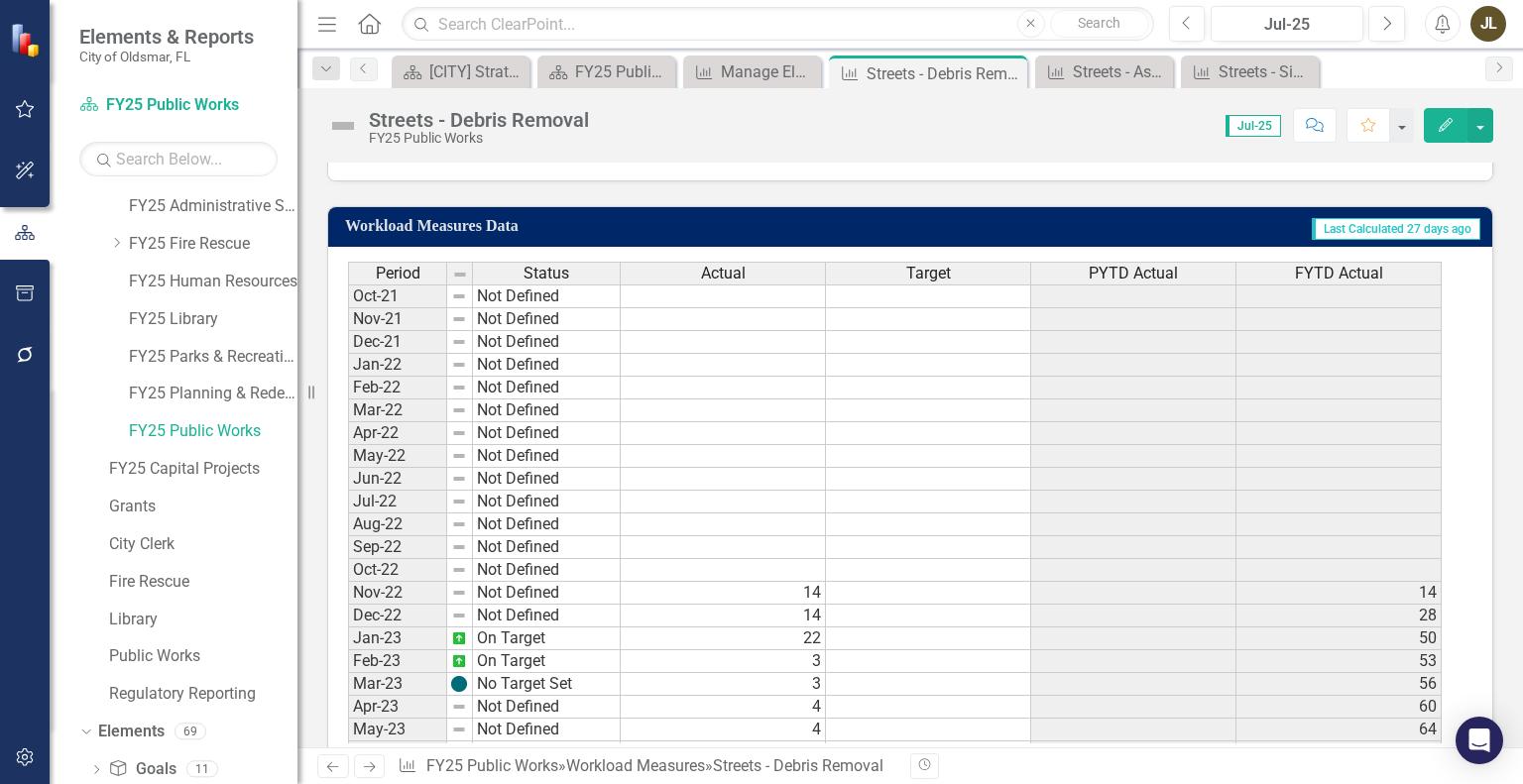 scroll, scrollTop: 1089, scrollLeft: 0, axis: vertical 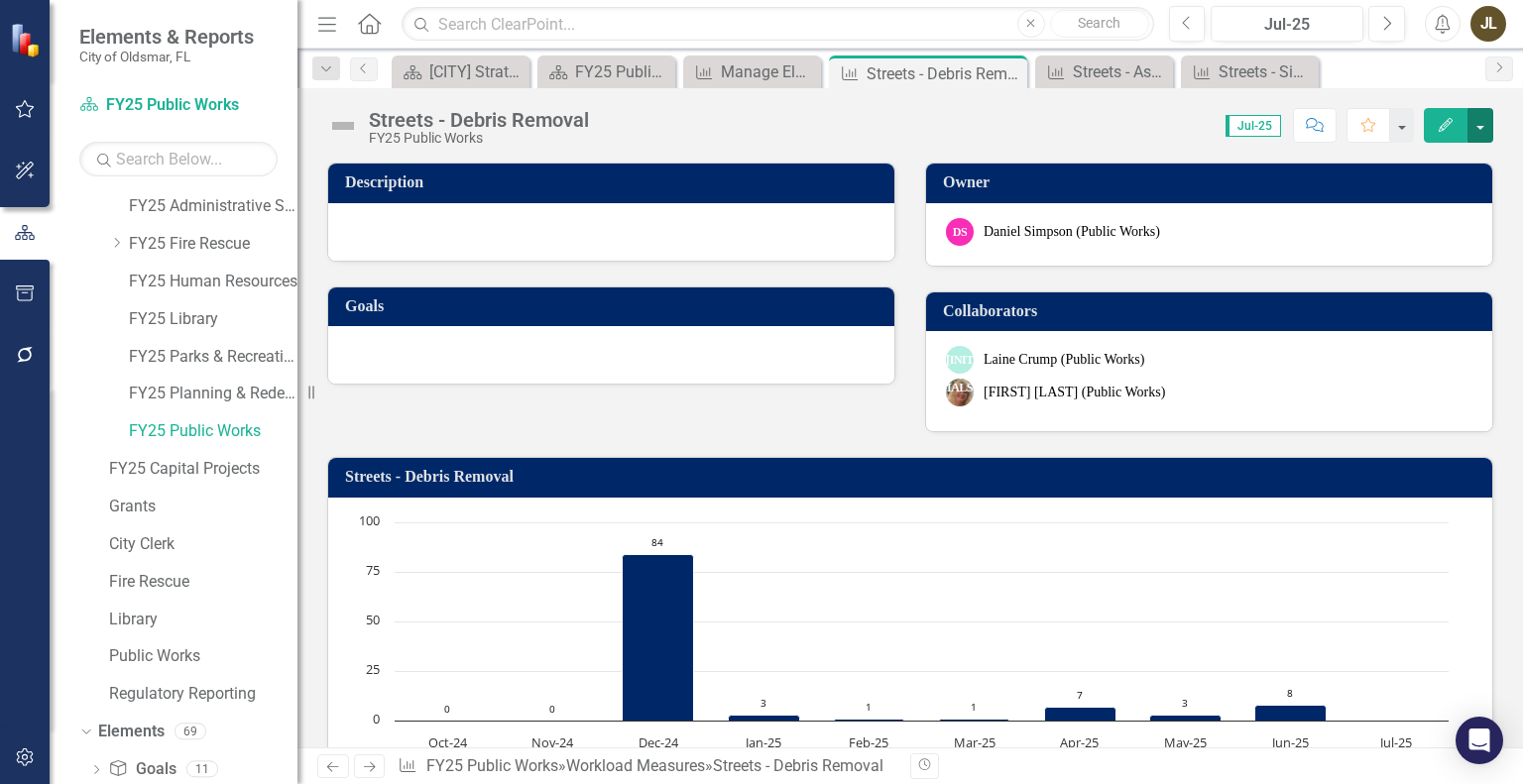 click at bounding box center (1480, 125) 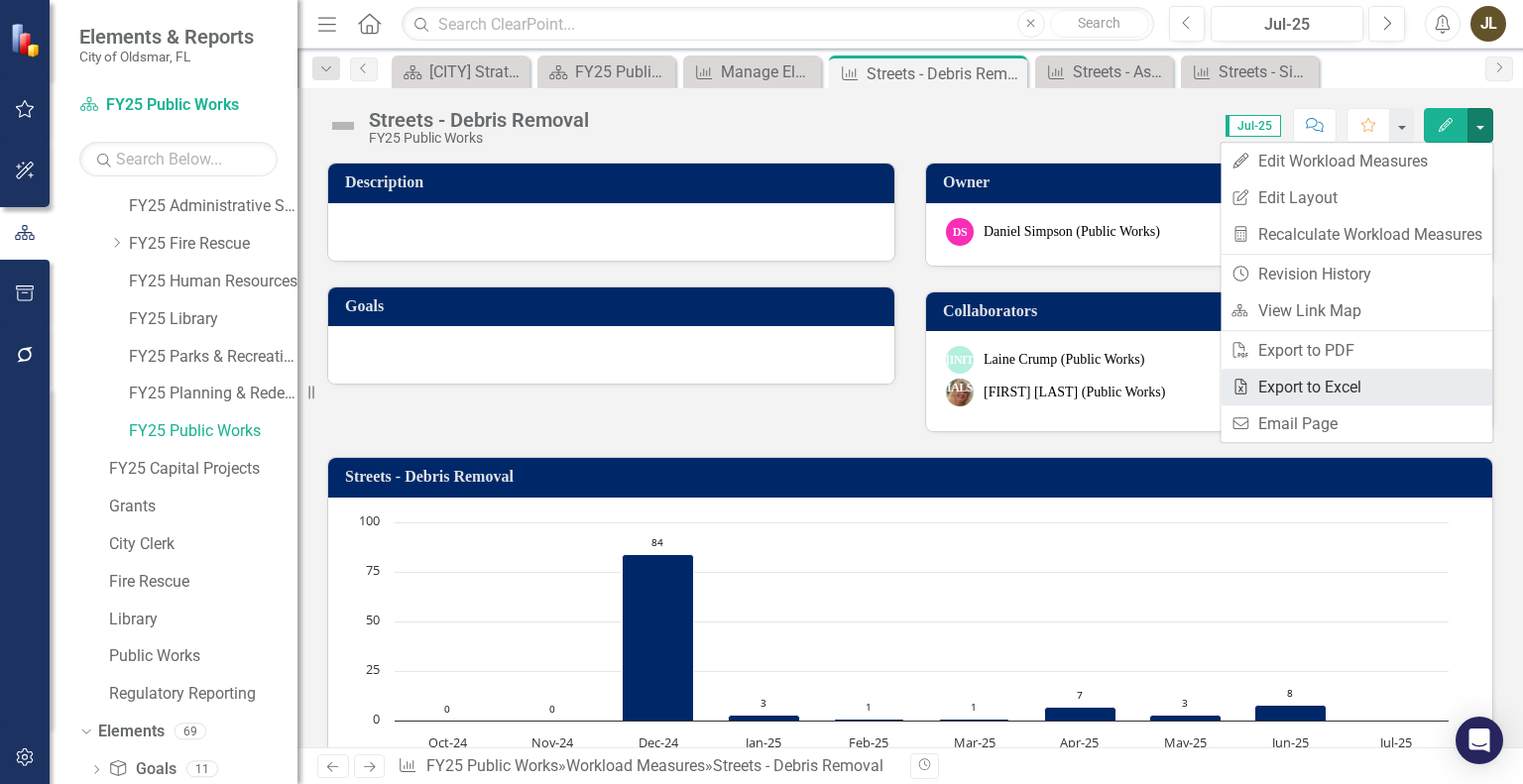 click on "Excel Export to Excel" at bounding box center [1356, 387] 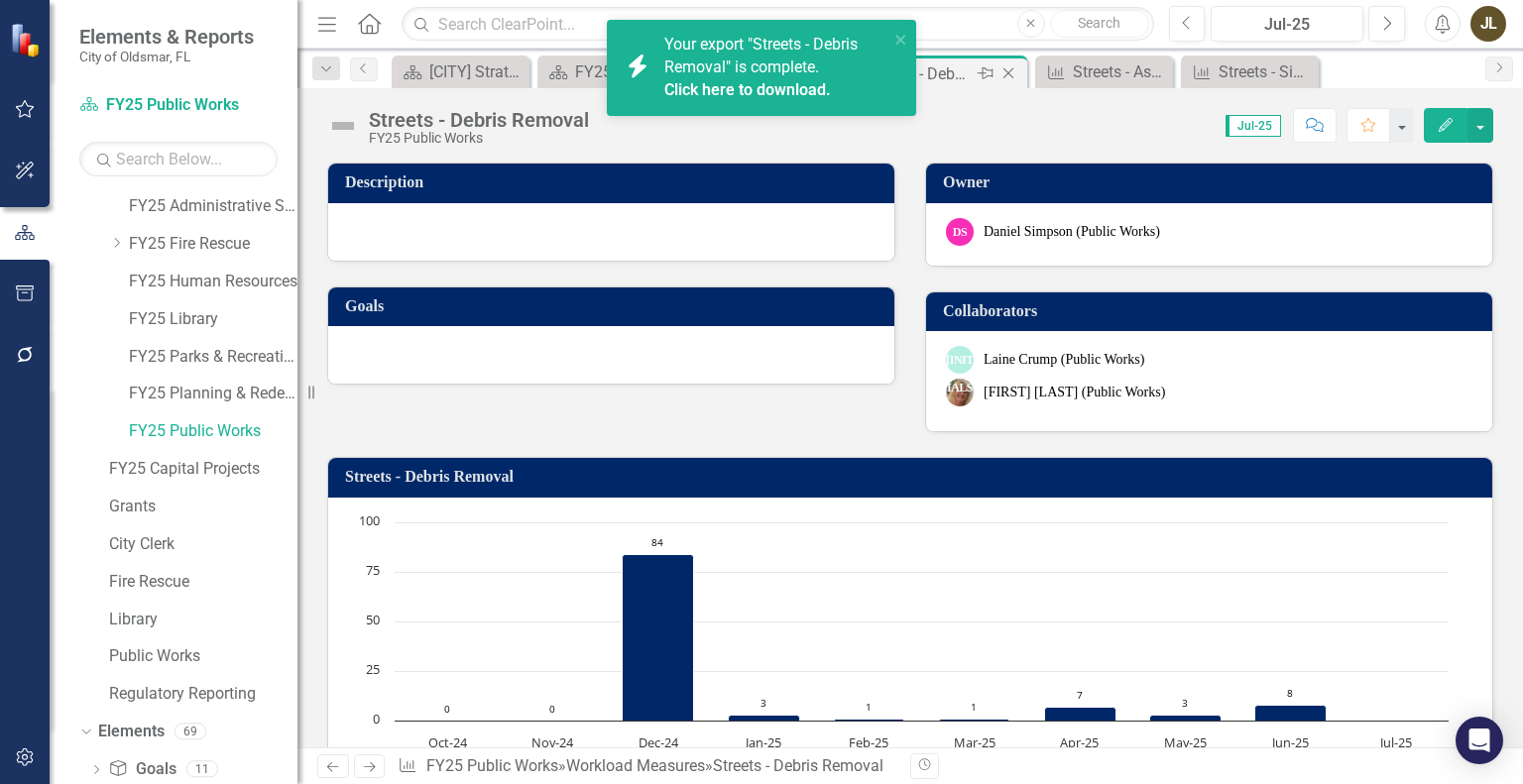 click 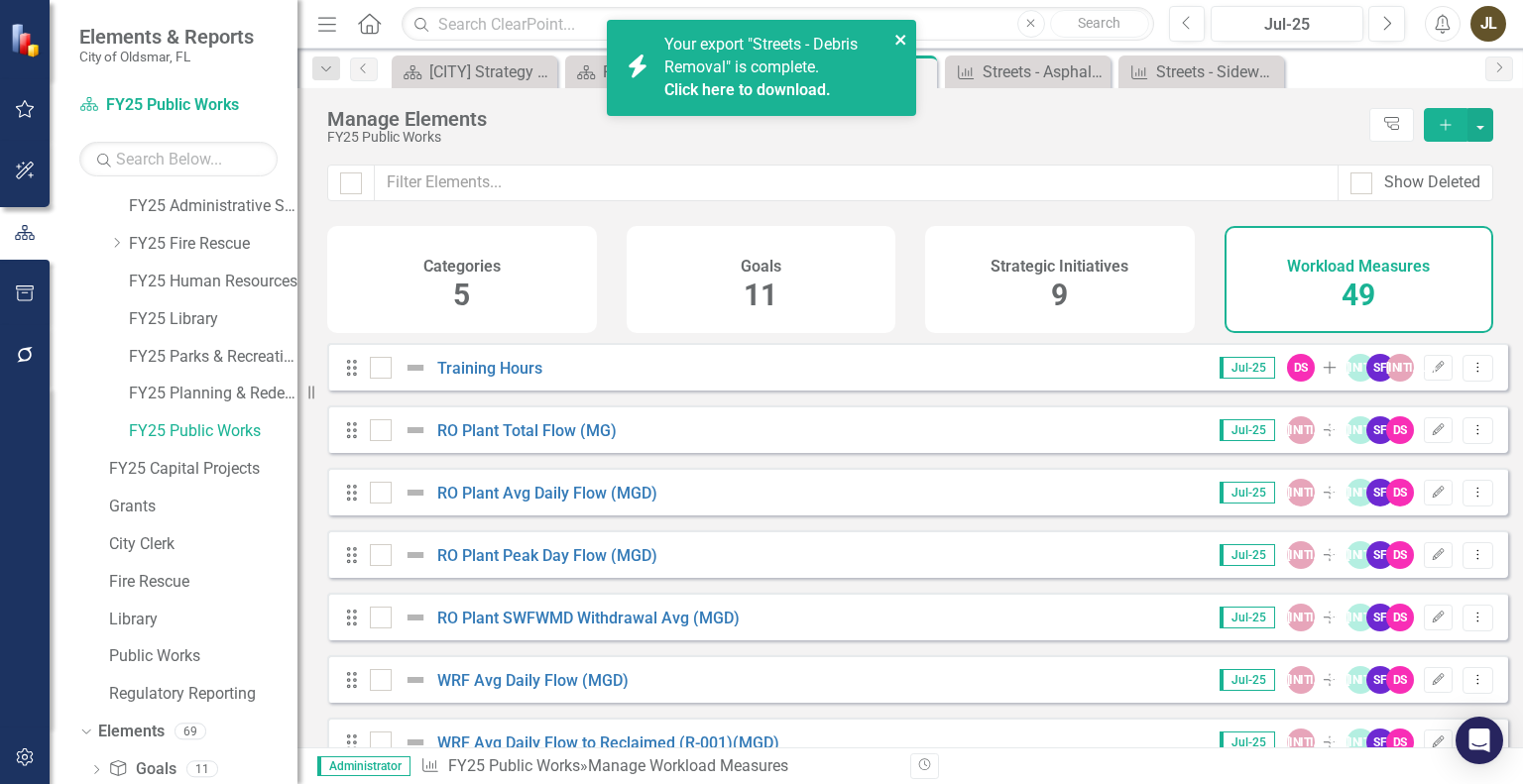 click 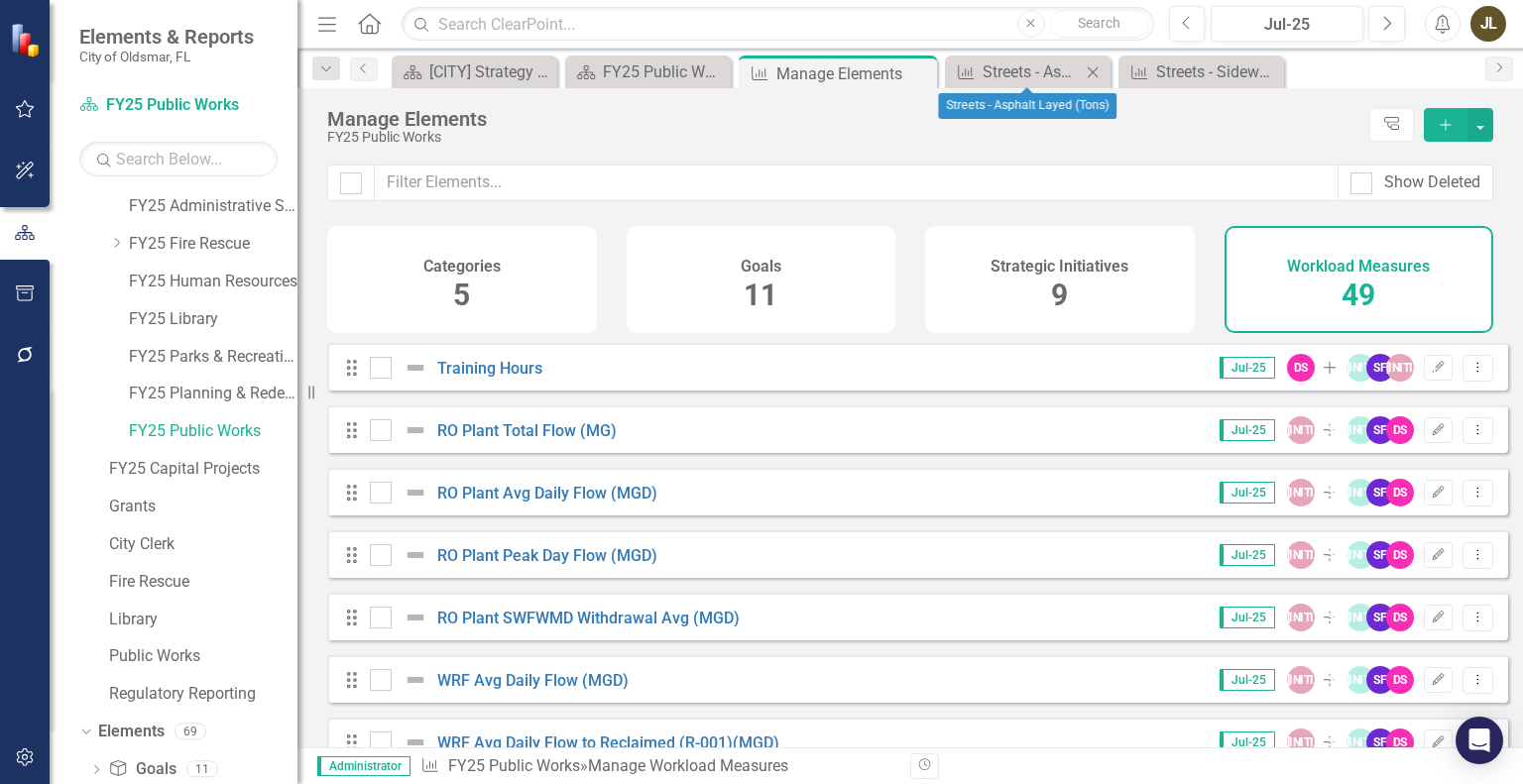 click on "Close" 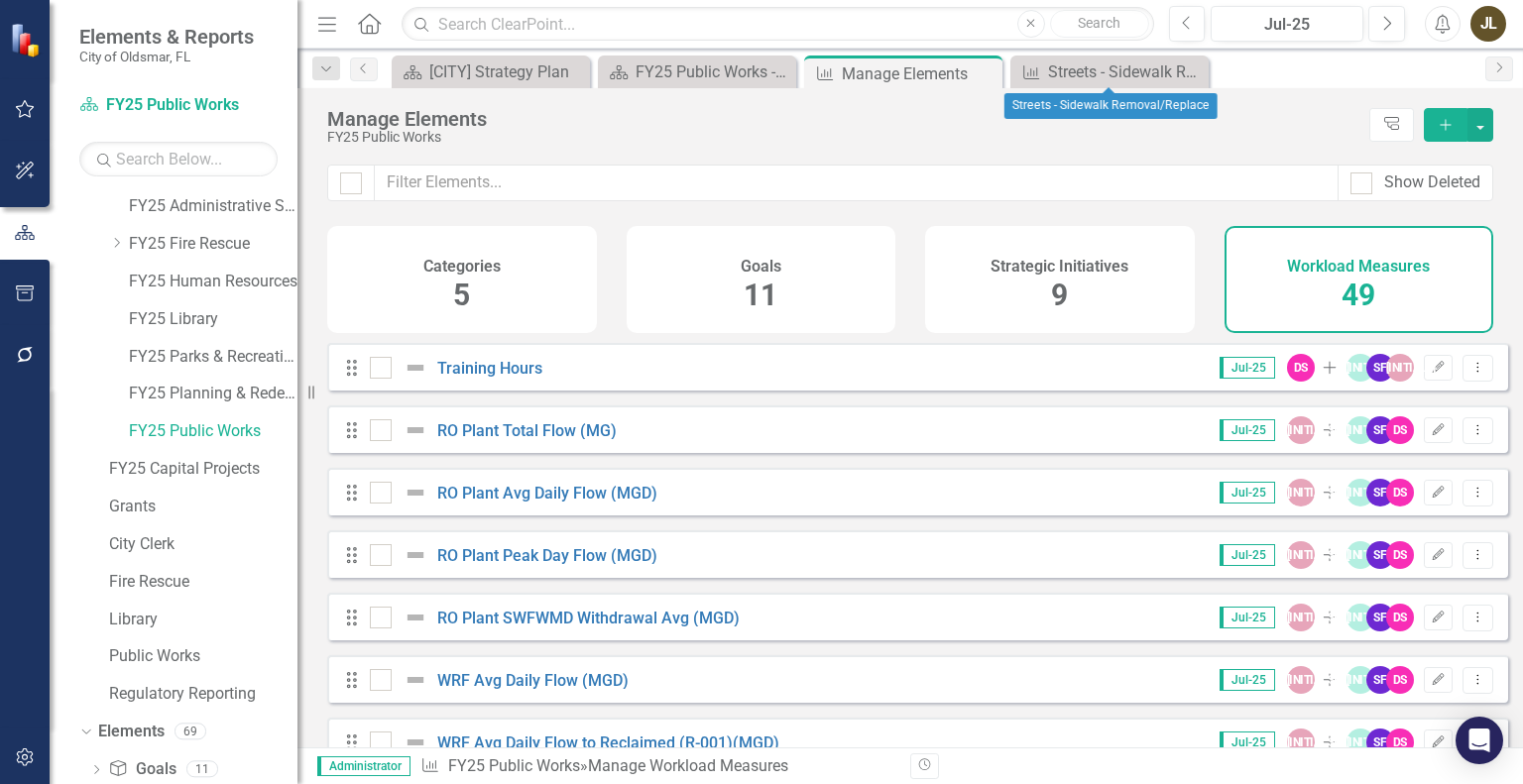 click on "Close" 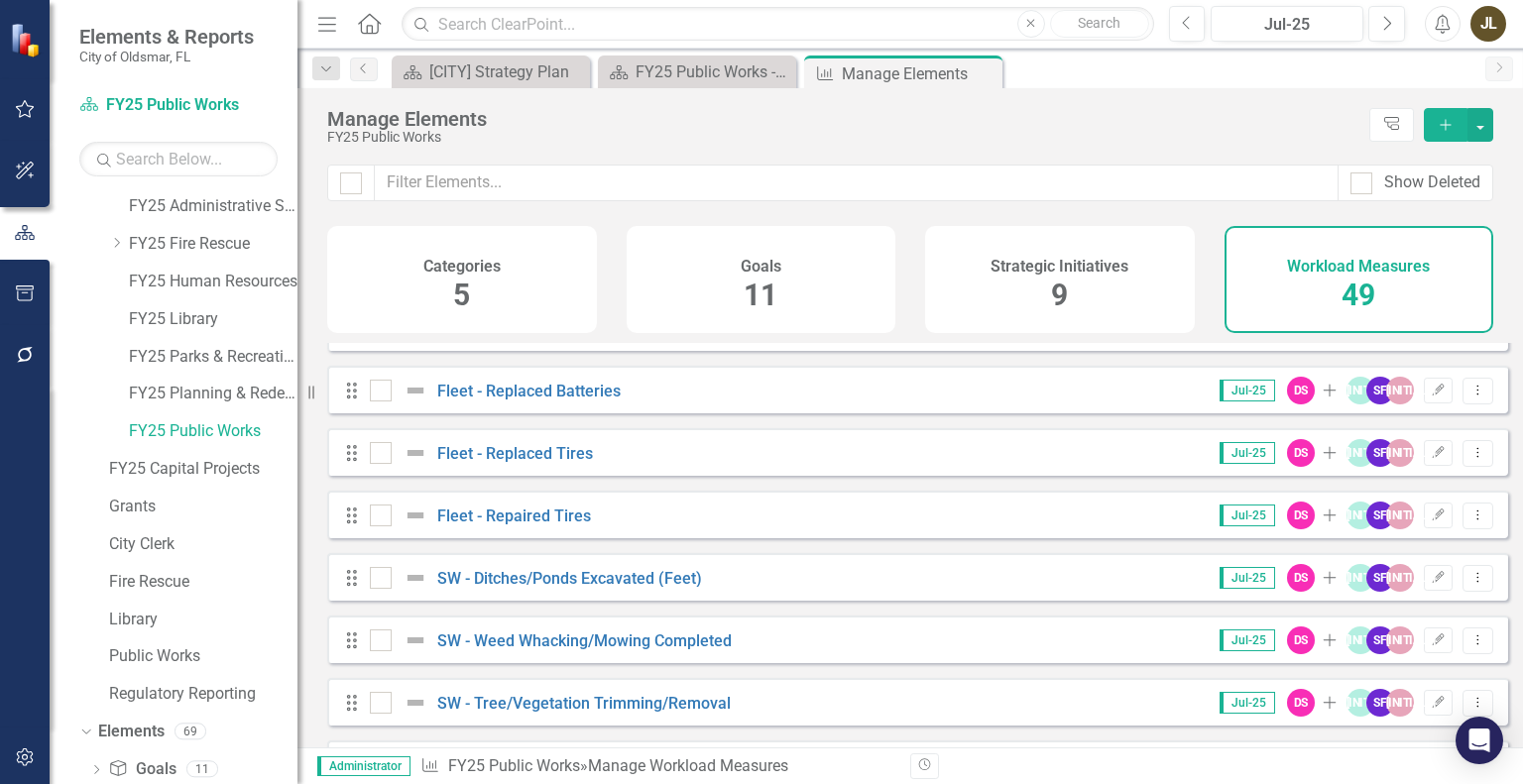 scroll, scrollTop: 1388, scrollLeft: 0, axis: vertical 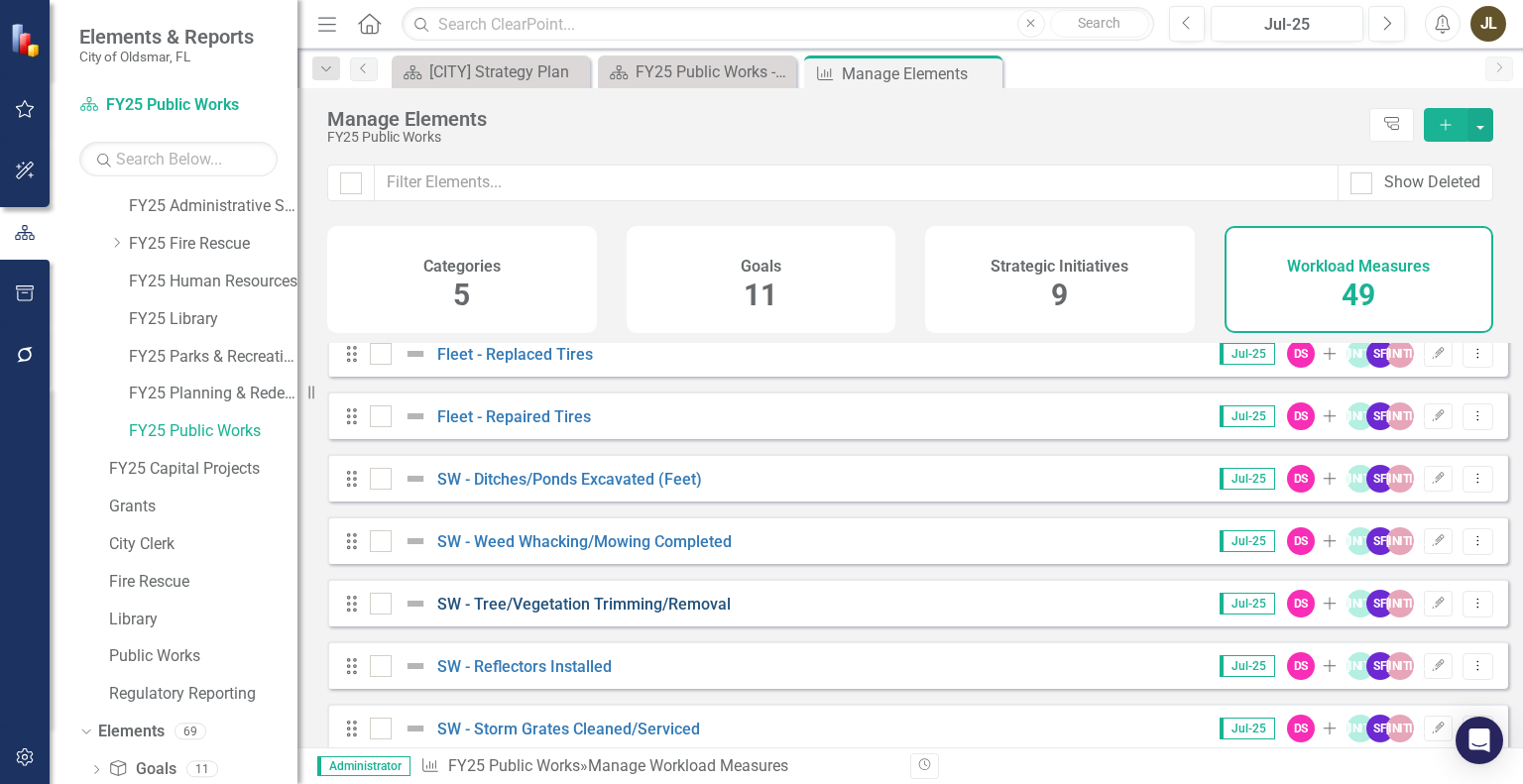 click on "SW - Tree/Vegetation Trimming/Removal" at bounding box center [584, 604] 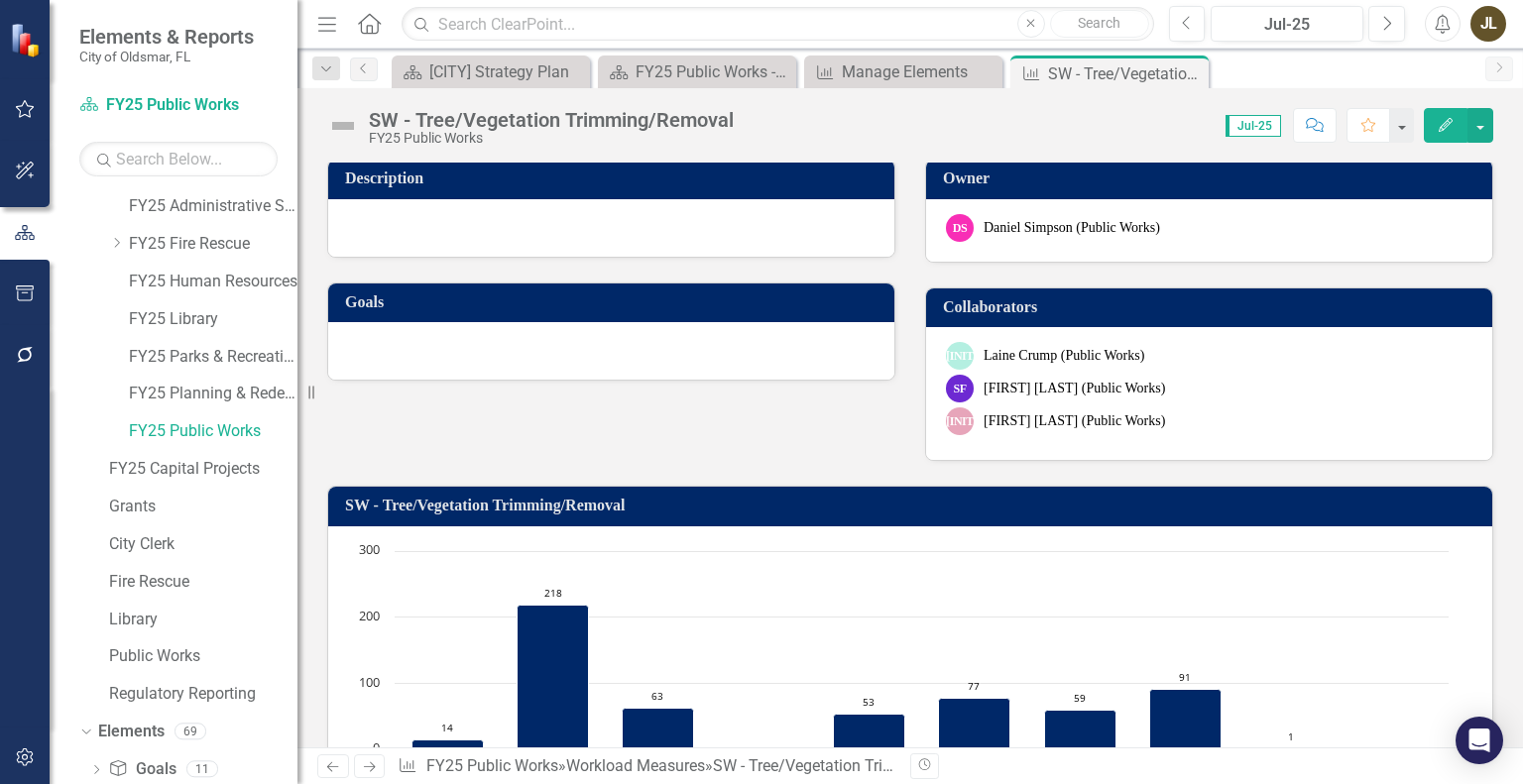 scroll, scrollTop: 0, scrollLeft: 0, axis: both 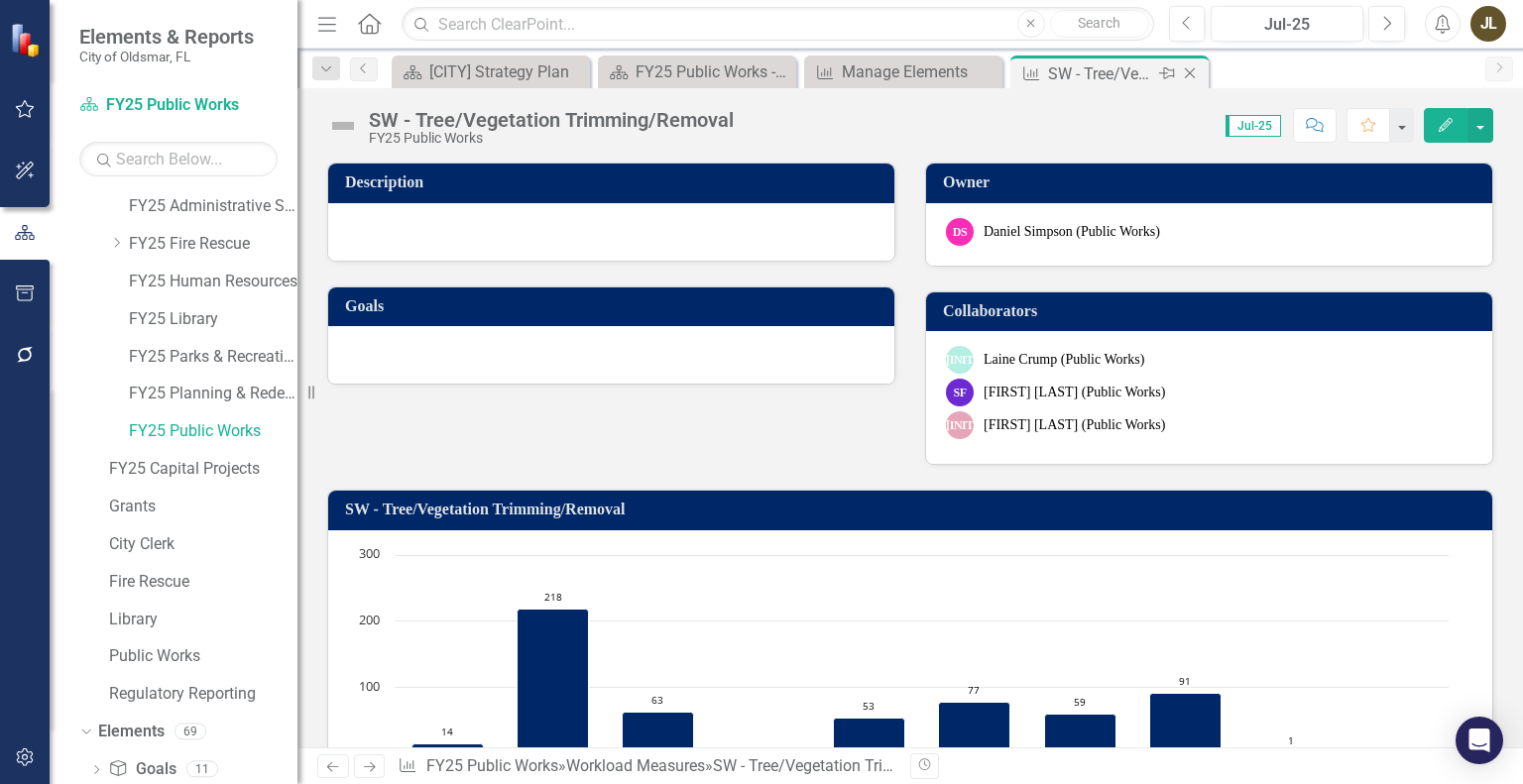 click 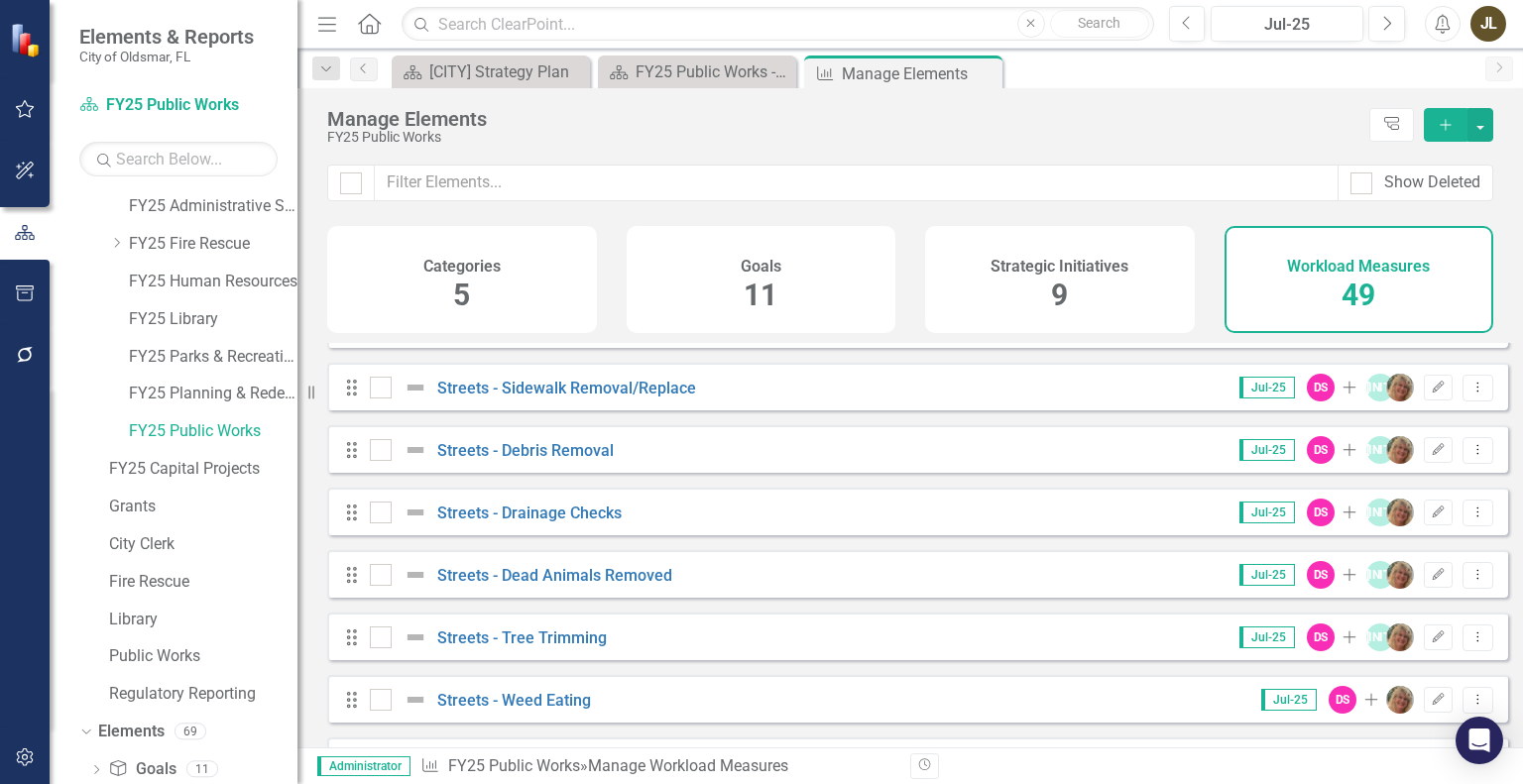 scroll, scrollTop: 2577, scrollLeft: 0, axis: vertical 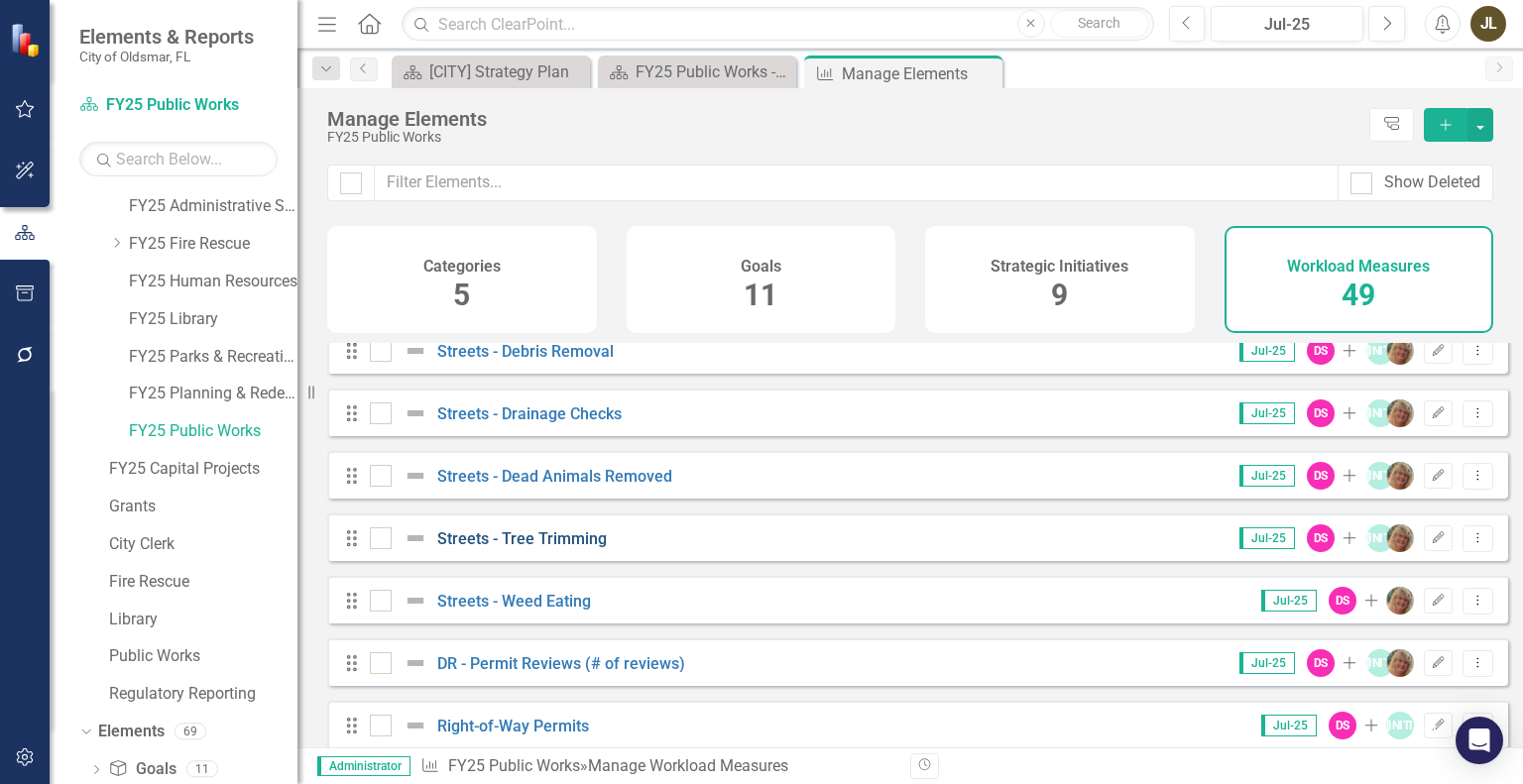click on "Streets - Tree Trimming" at bounding box center [522, 538] 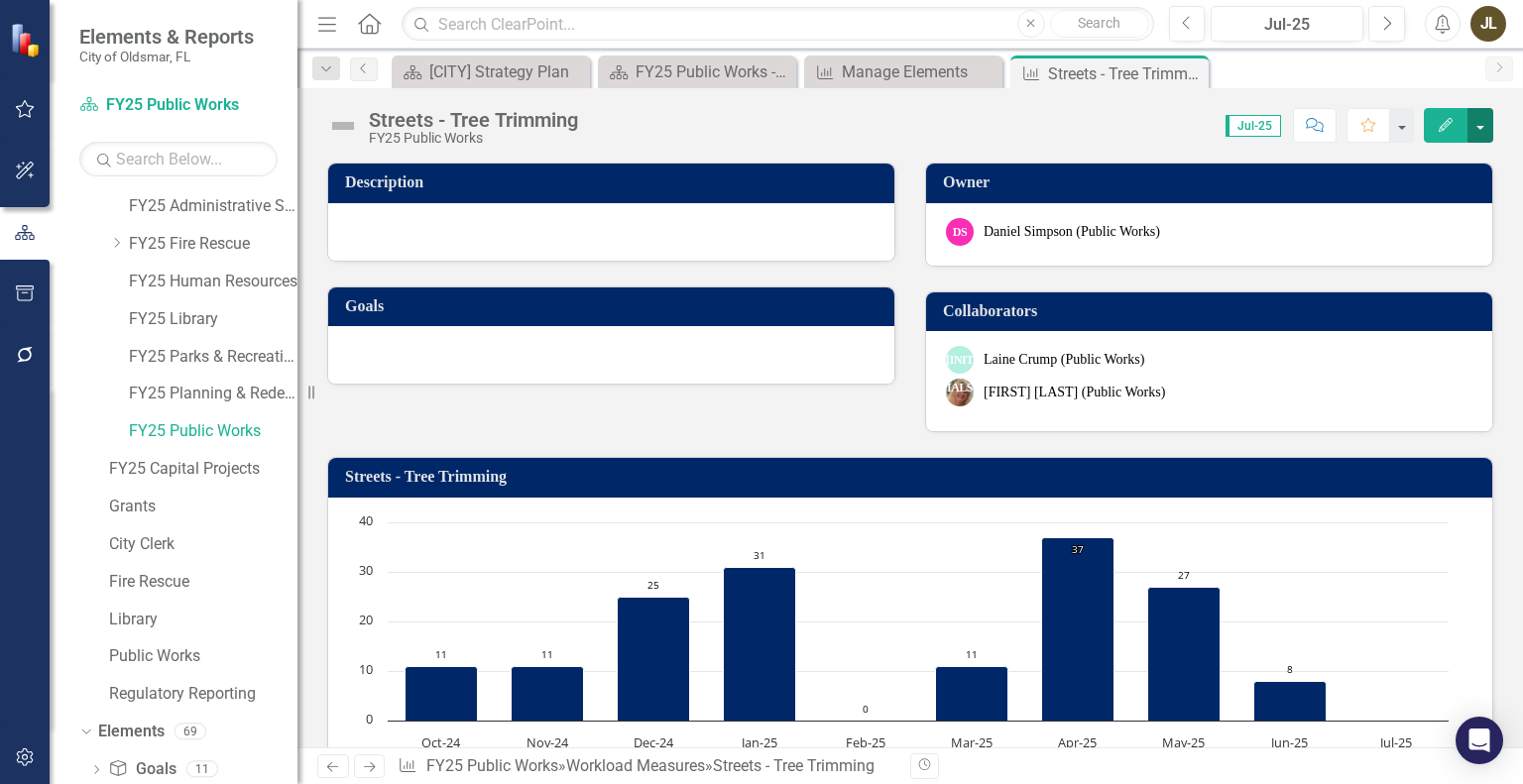 click at bounding box center [1480, 125] 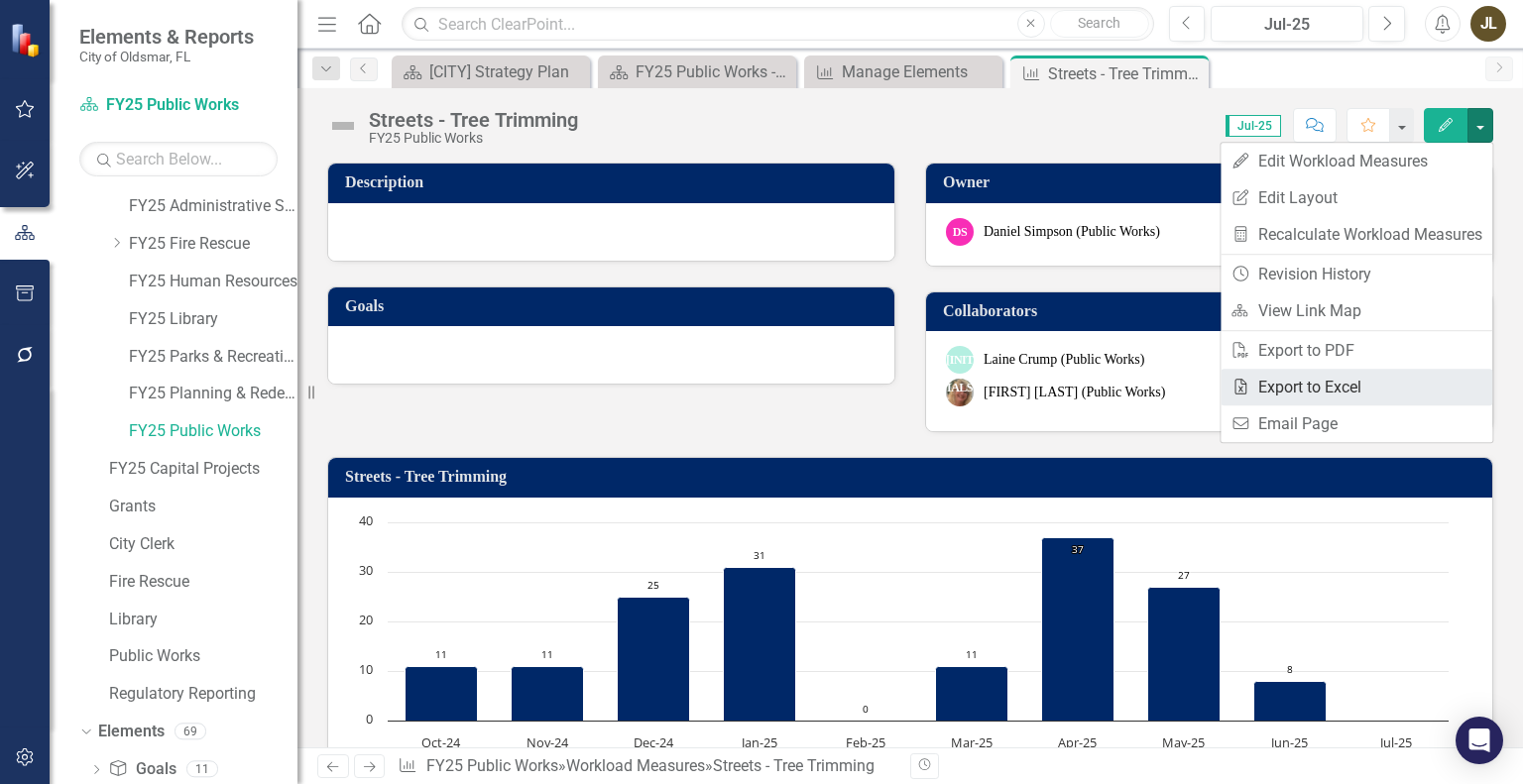 click on "Excel Export to Excel" at bounding box center (1356, 387) 